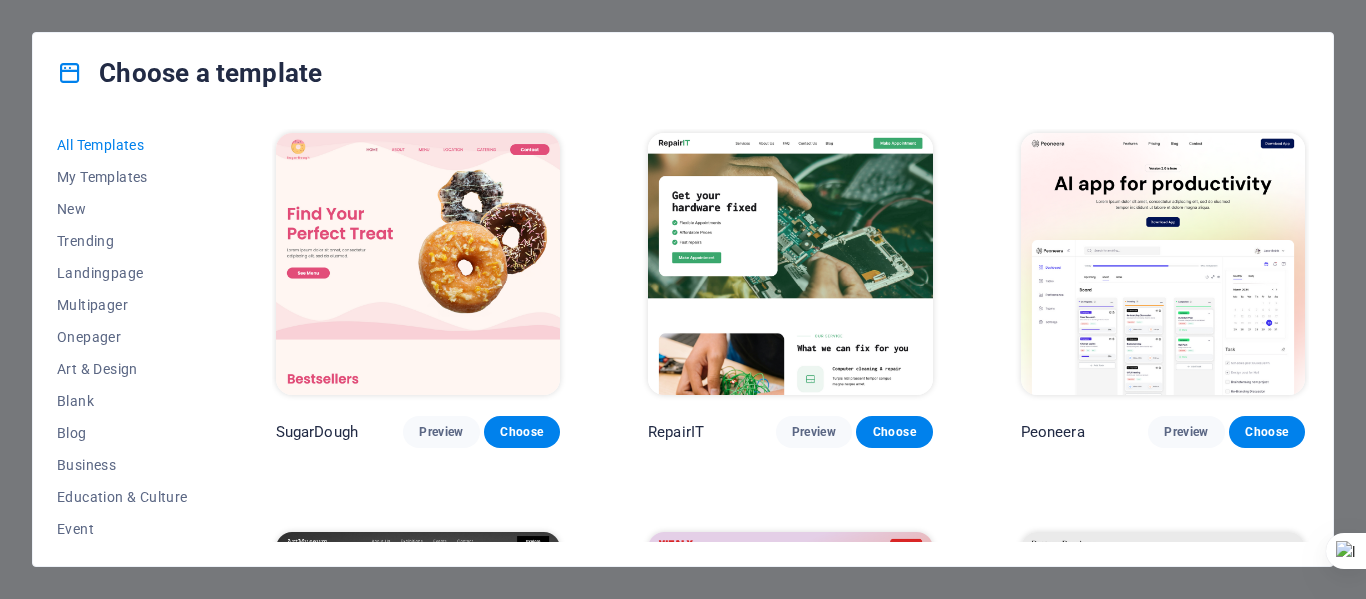 scroll, scrollTop: 0, scrollLeft: 0, axis: both 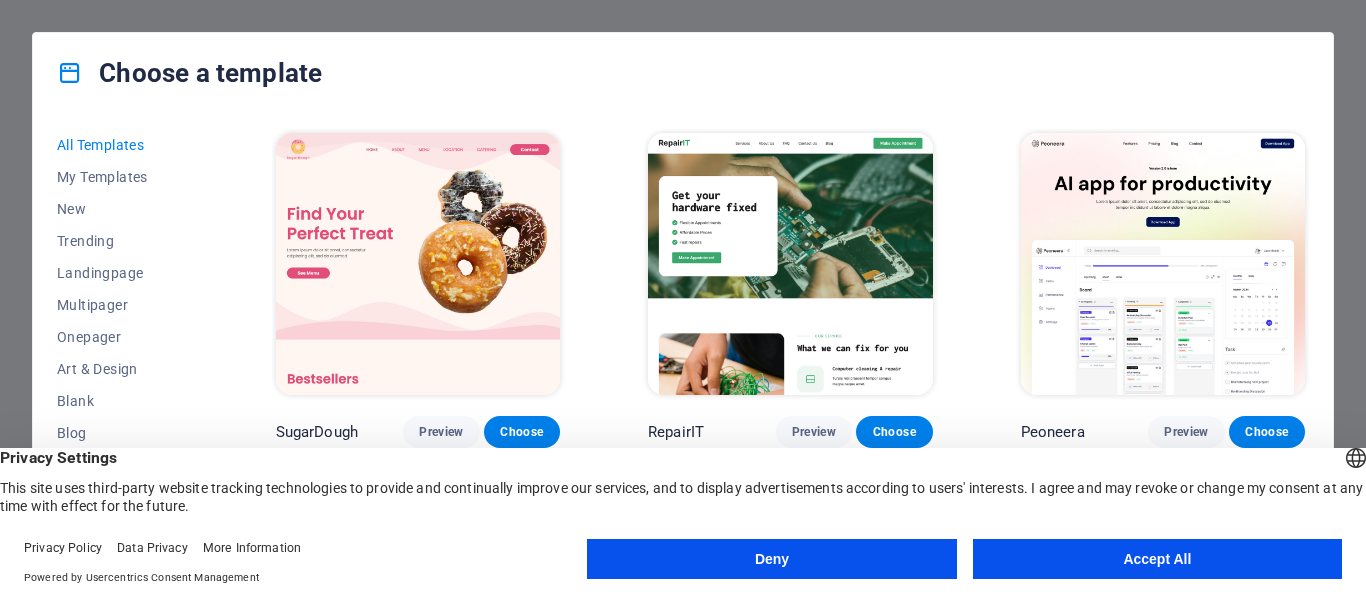 click on "Accept All" at bounding box center (1157, 559) 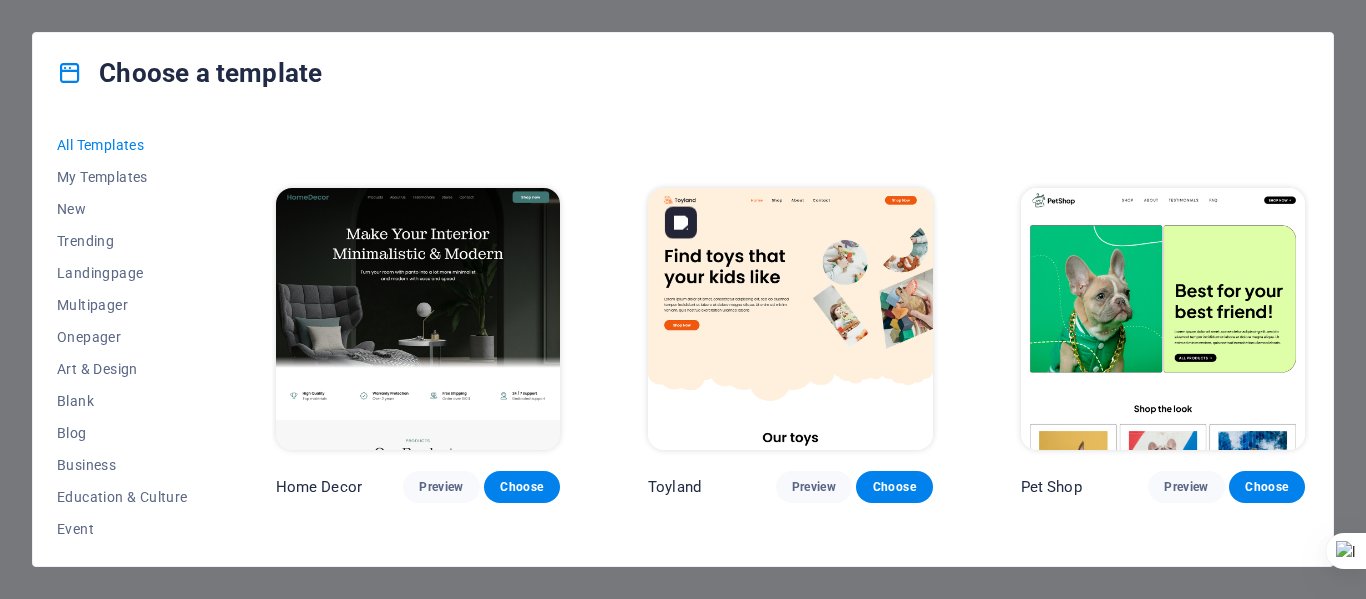 scroll, scrollTop: 744, scrollLeft: 0, axis: vertical 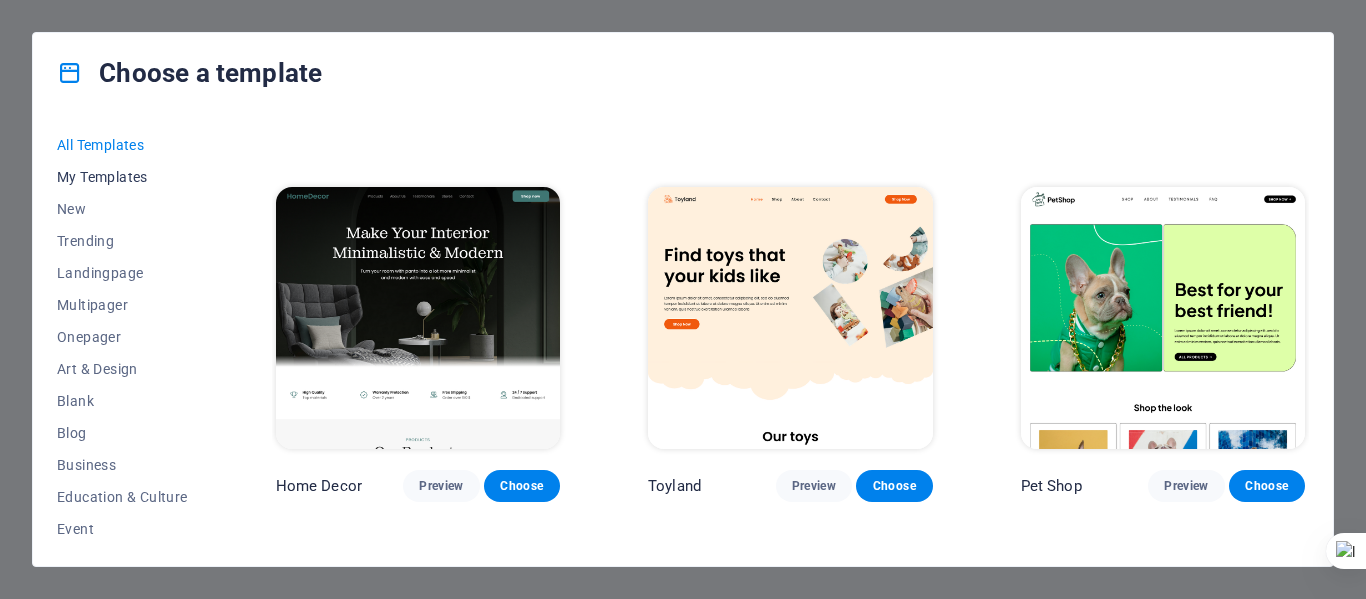 click on "My Templates" at bounding box center [122, 177] 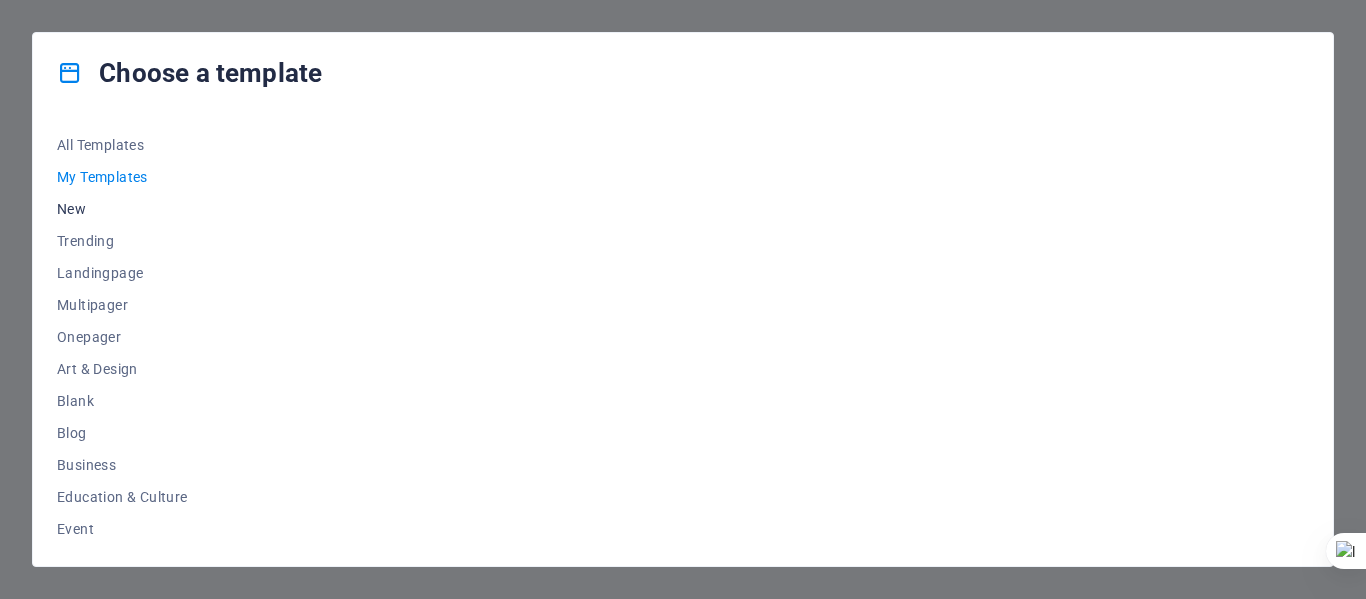 click on "New" at bounding box center [122, 209] 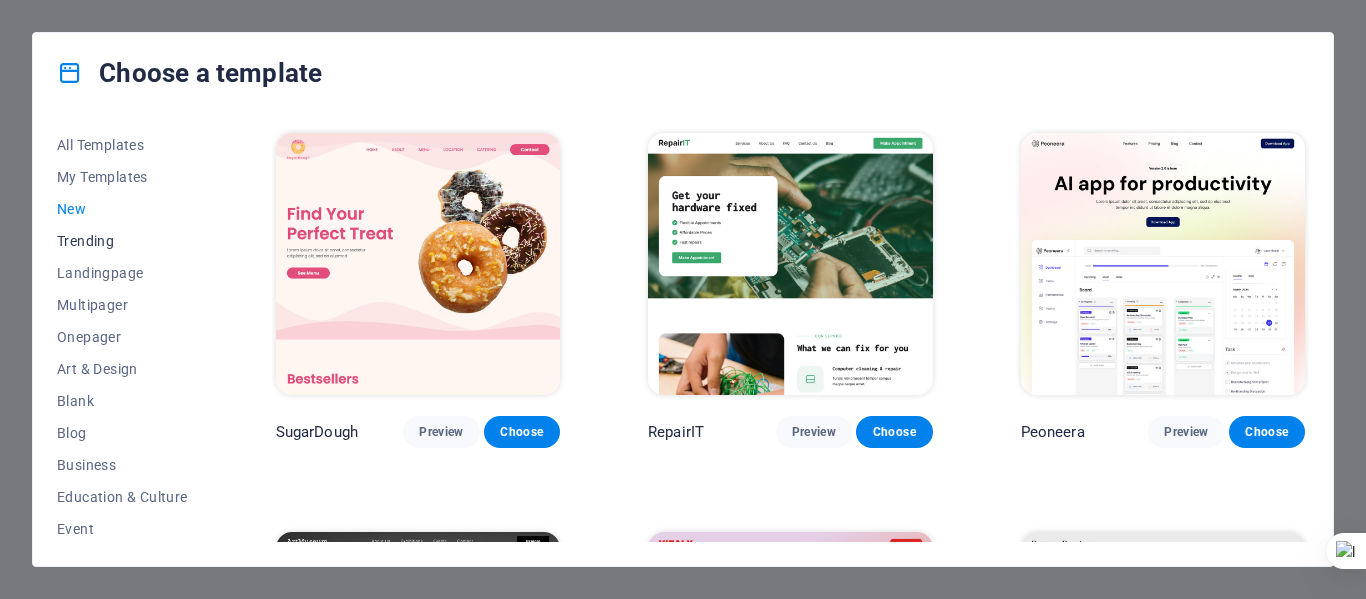 click on "Trending" at bounding box center [122, 241] 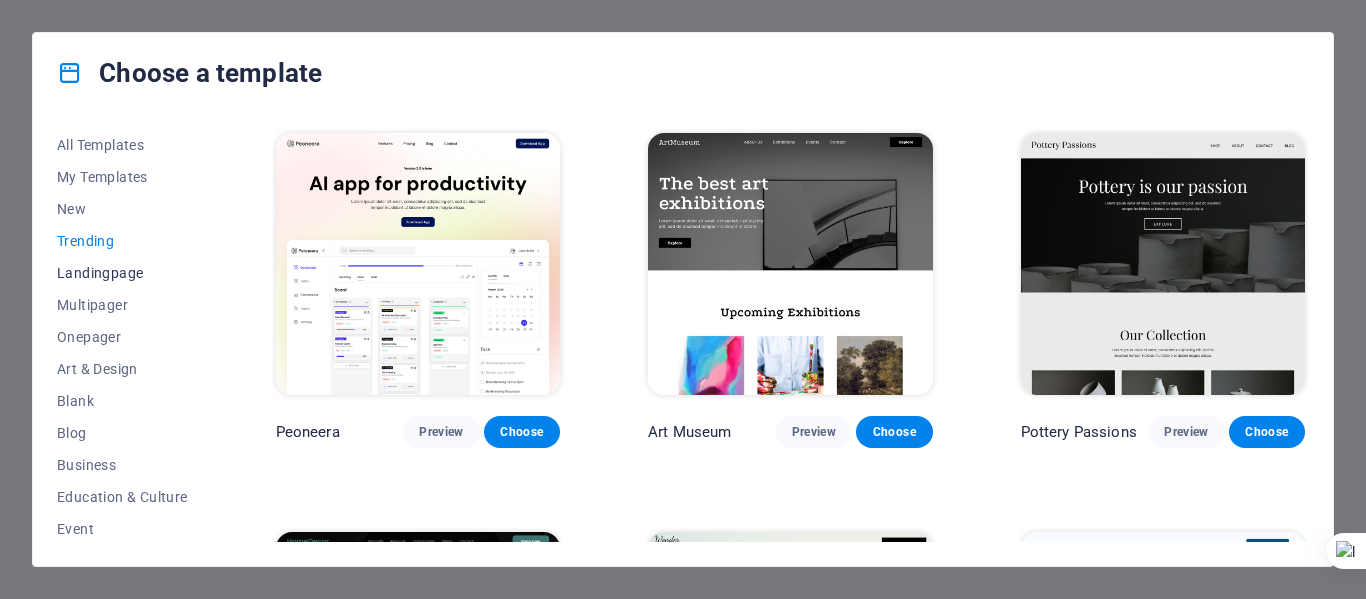 click on "Landingpage" at bounding box center [122, 273] 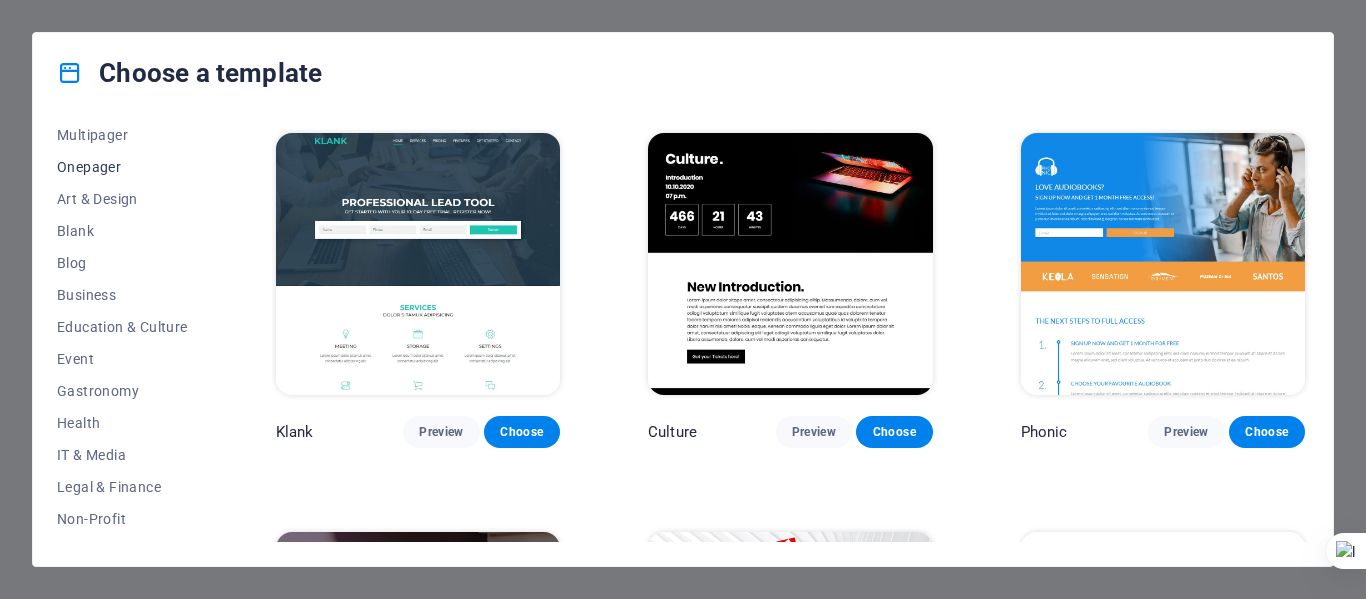 scroll, scrollTop: 173, scrollLeft: 0, axis: vertical 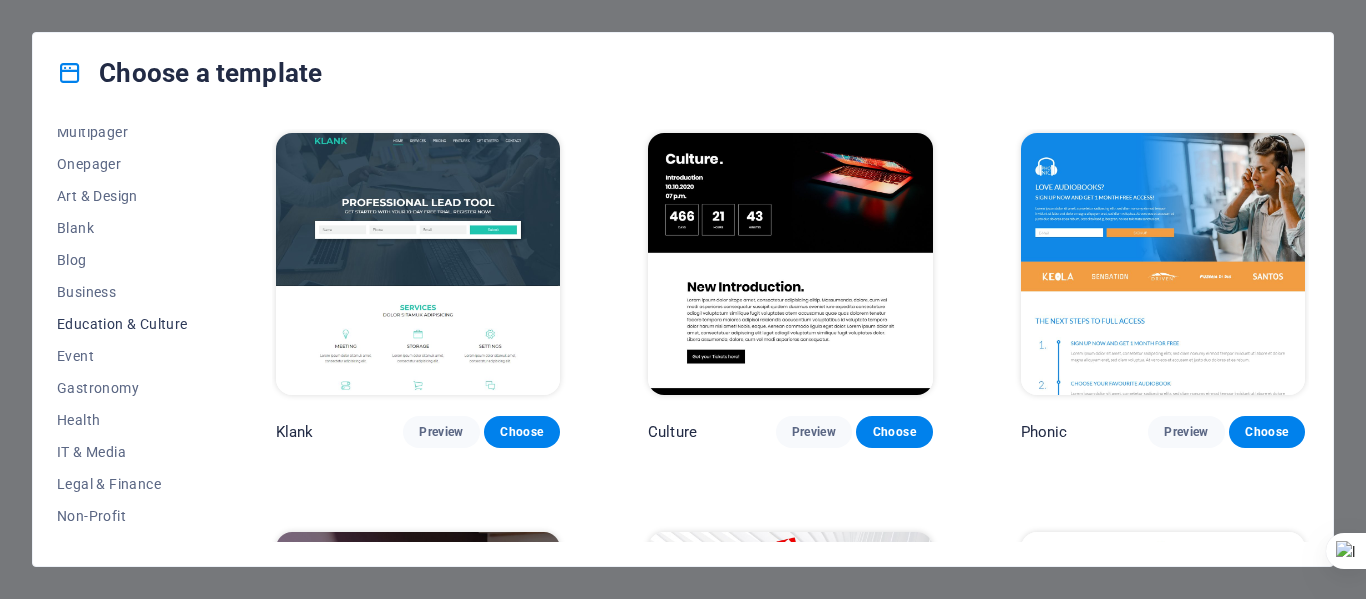 click on "Education & Culture" at bounding box center [122, 324] 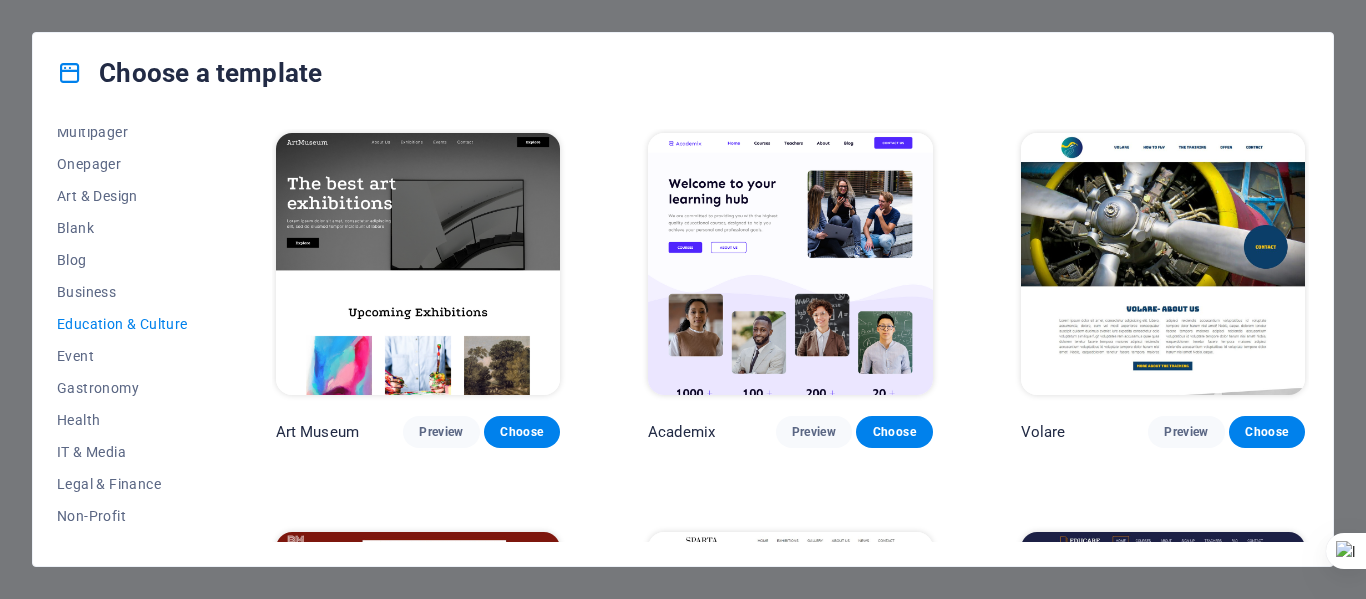 scroll, scrollTop: 237, scrollLeft: 0, axis: vertical 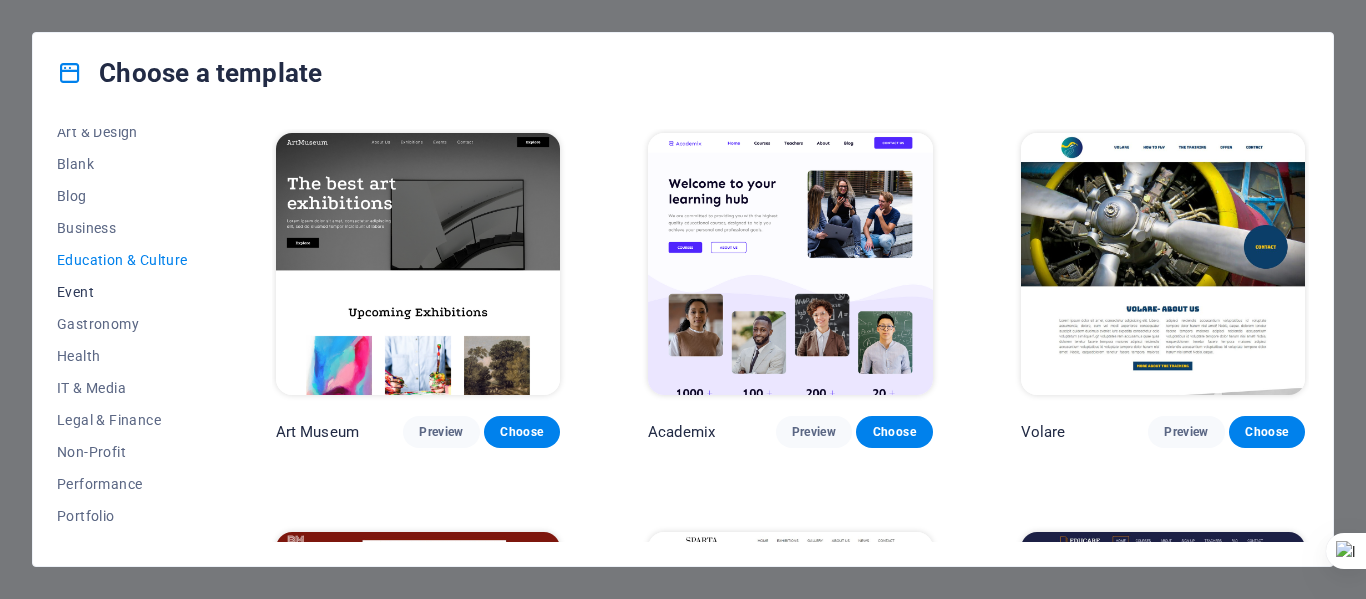 click on "Event" at bounding box center (122, 292) 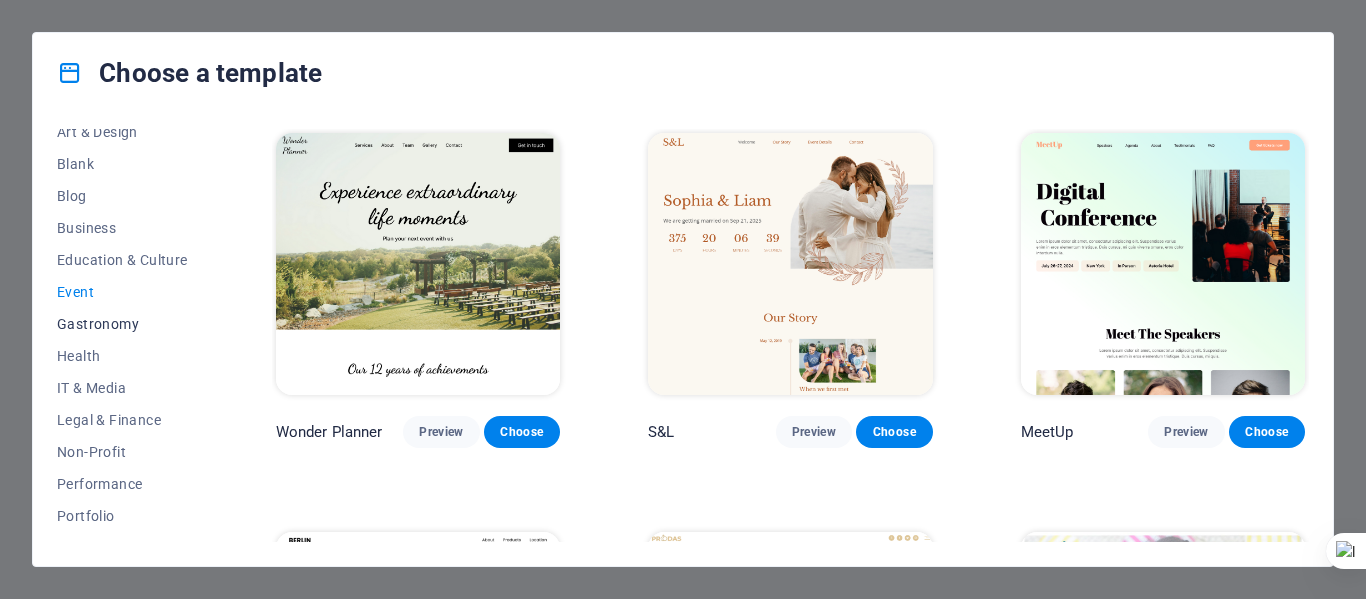 click on "Gastronomy" at bounding box center [122, 324] 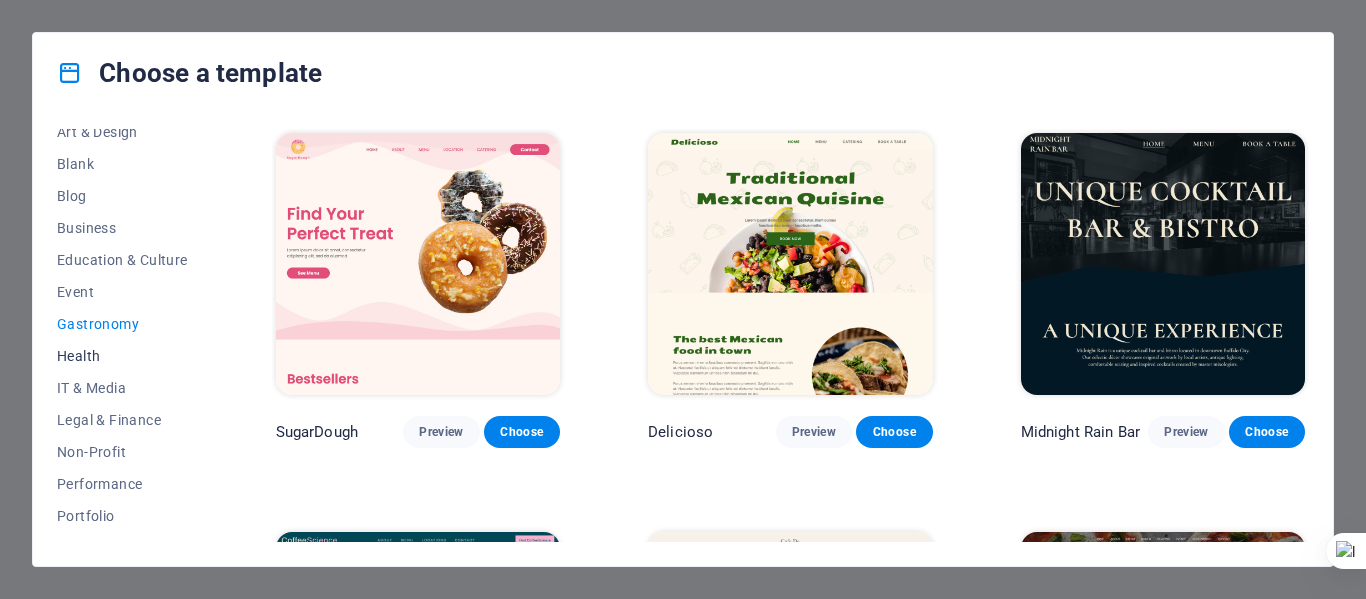 click on "Health" at bounding box center [122, 356] 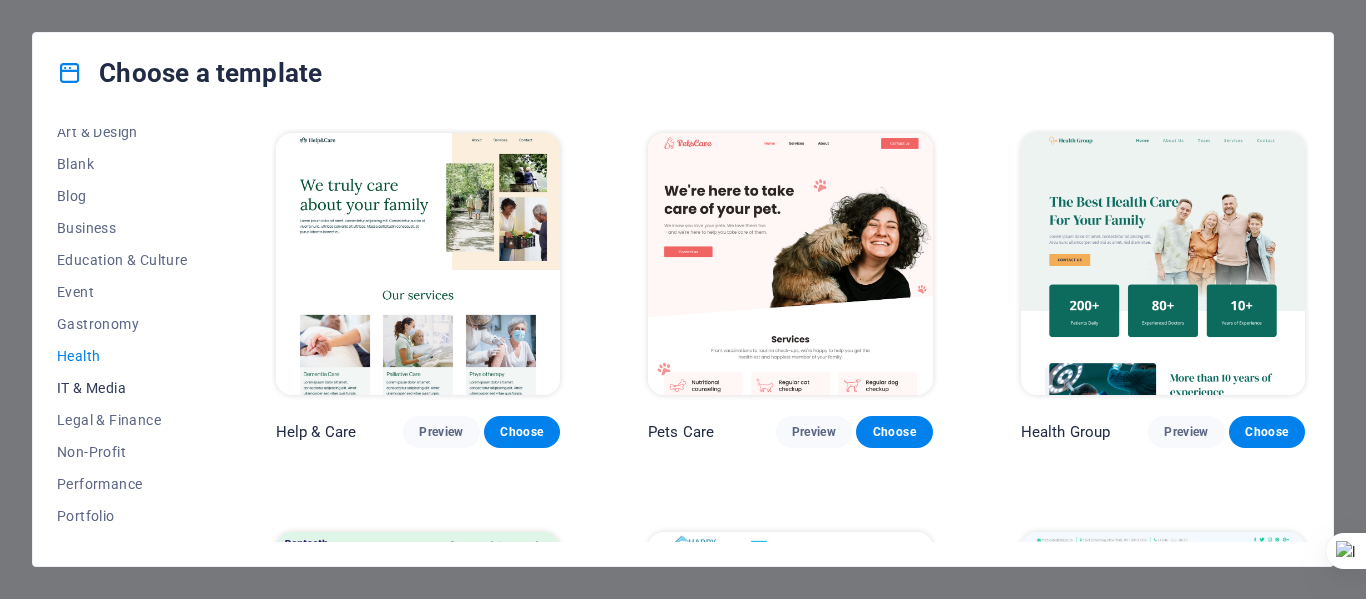 click on "IT & Media" at bounding box center [122, 388] 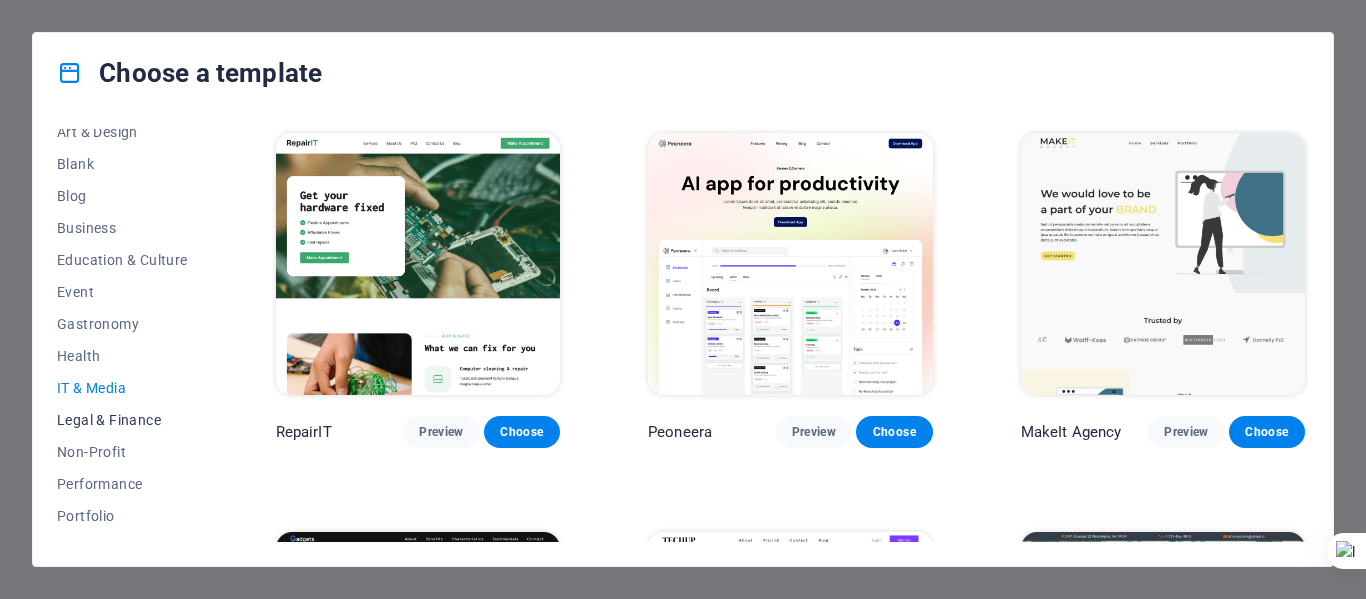 click on "Legal & Finance" at bounding box center (122, 420) 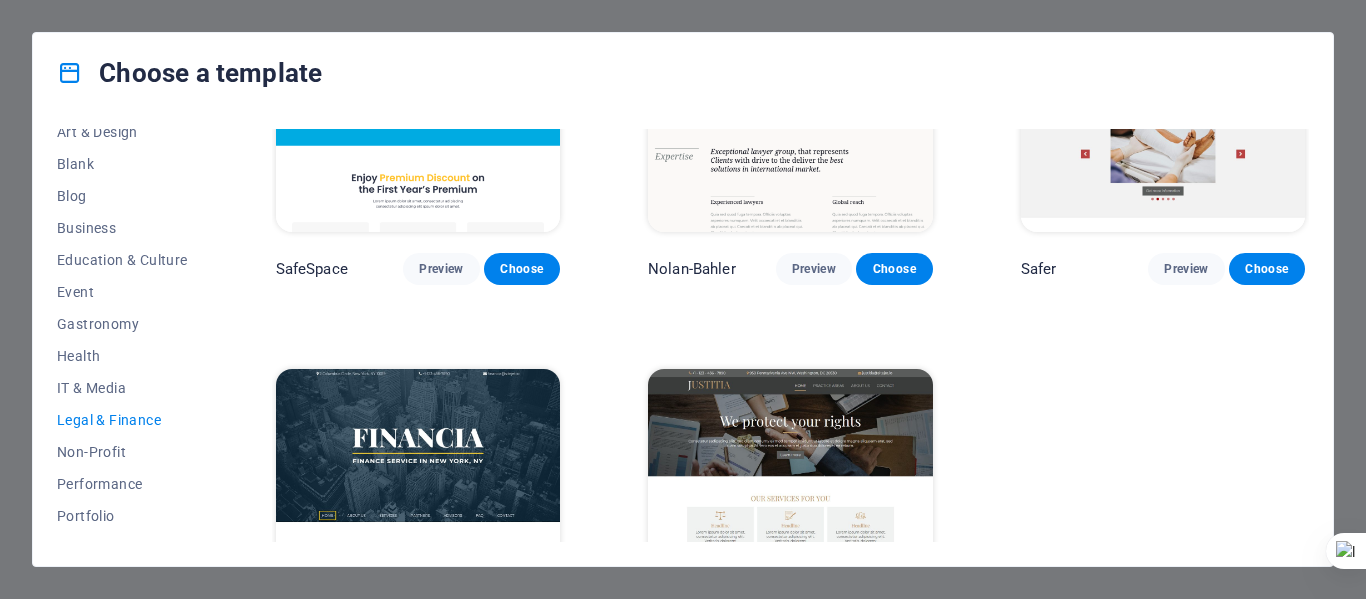 scroll, scrollTop: 164, scrollLeft: 0, axis: vertical 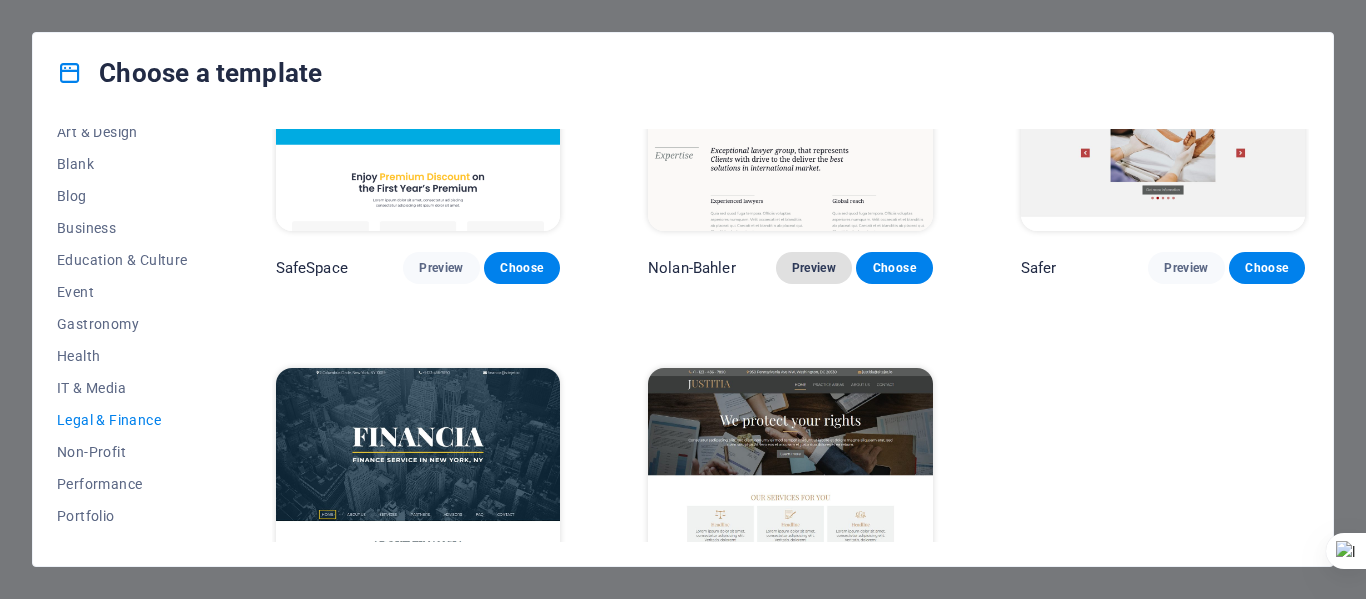 click on "Preview" at bounding box center [814, 268] 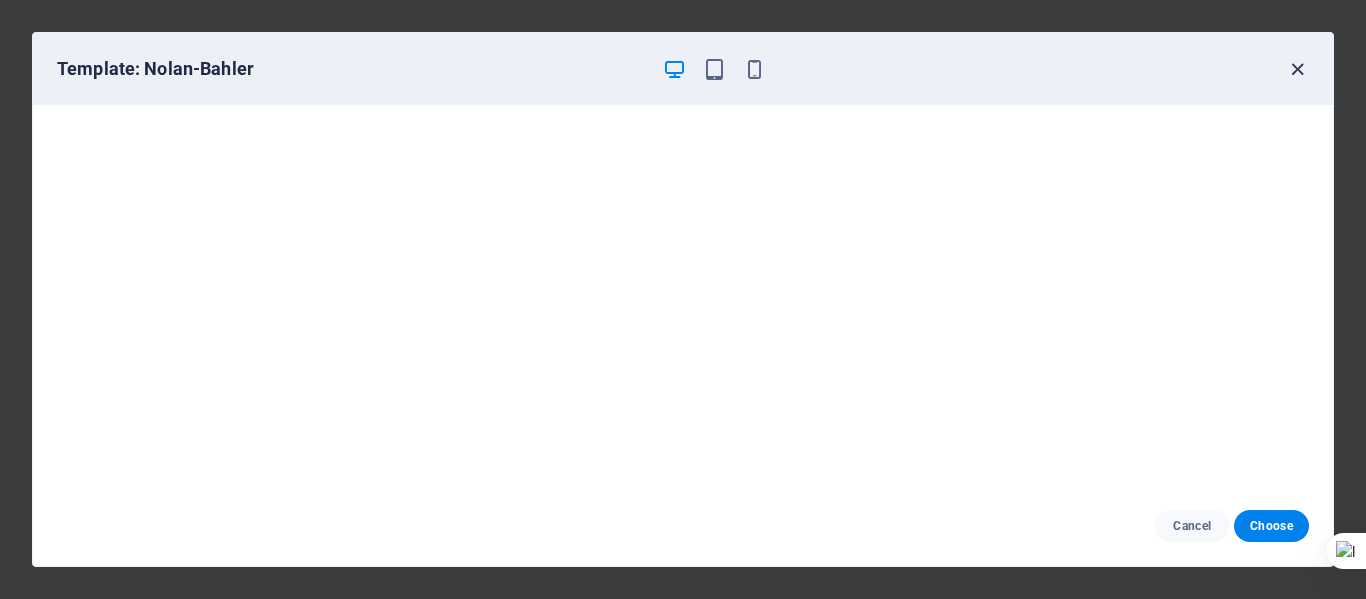 click at bounding box center [1297, 69] 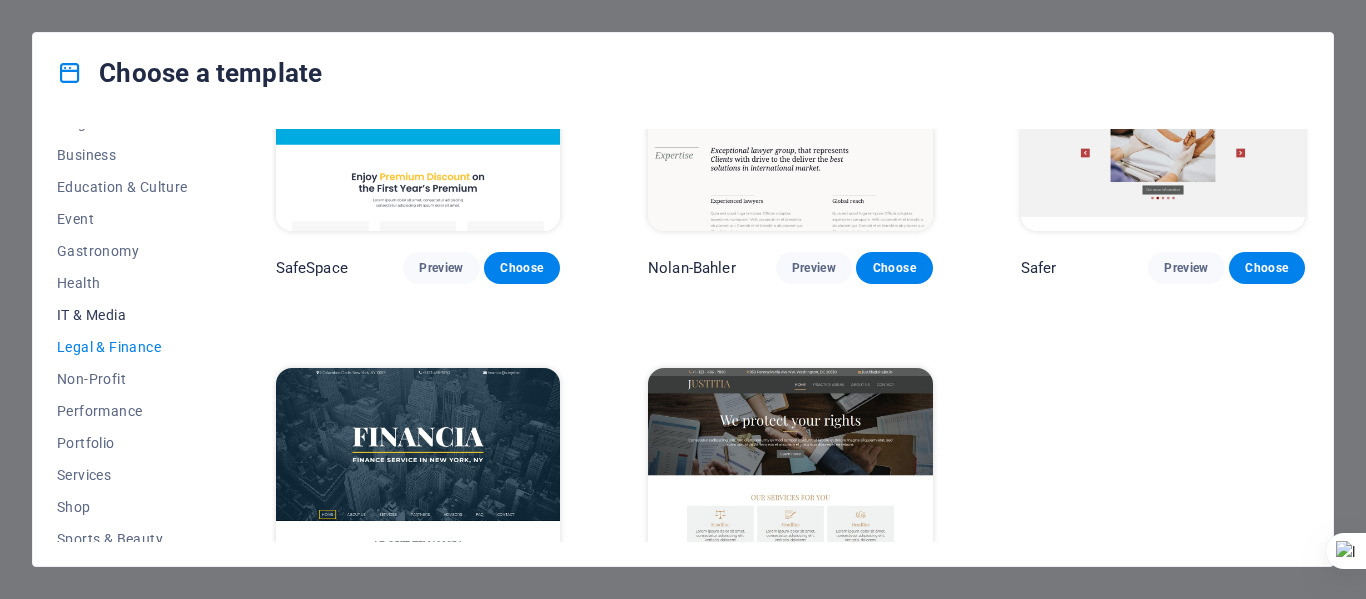 scroll, scrollTop: 309, scrollLeft: 0, axis: vertical 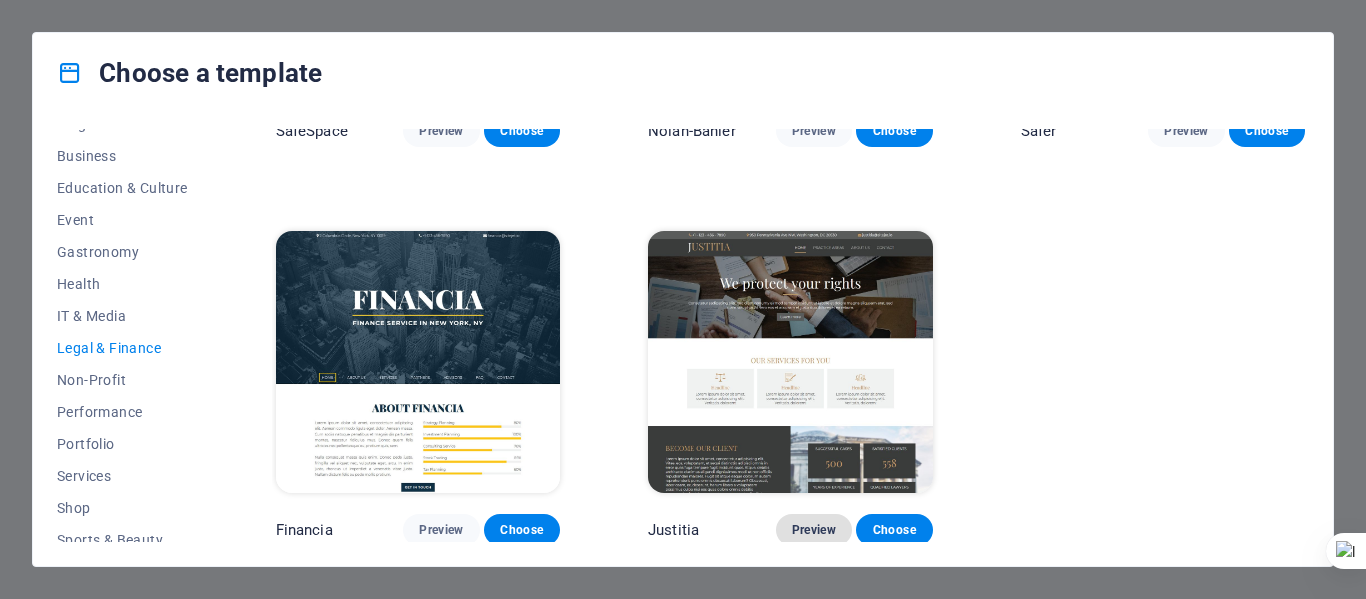 click on "Preview" at bounding box center (814, 530) 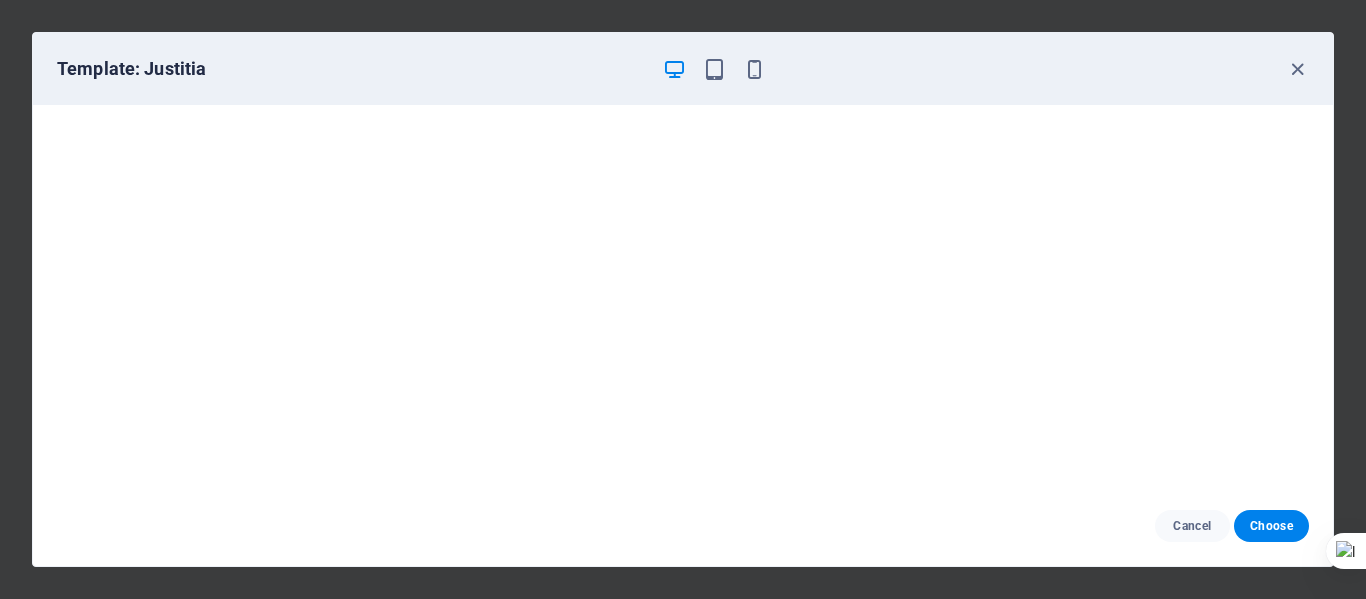 scroll, scrollTop: 5, scrollLeft: 0, axis: vertical 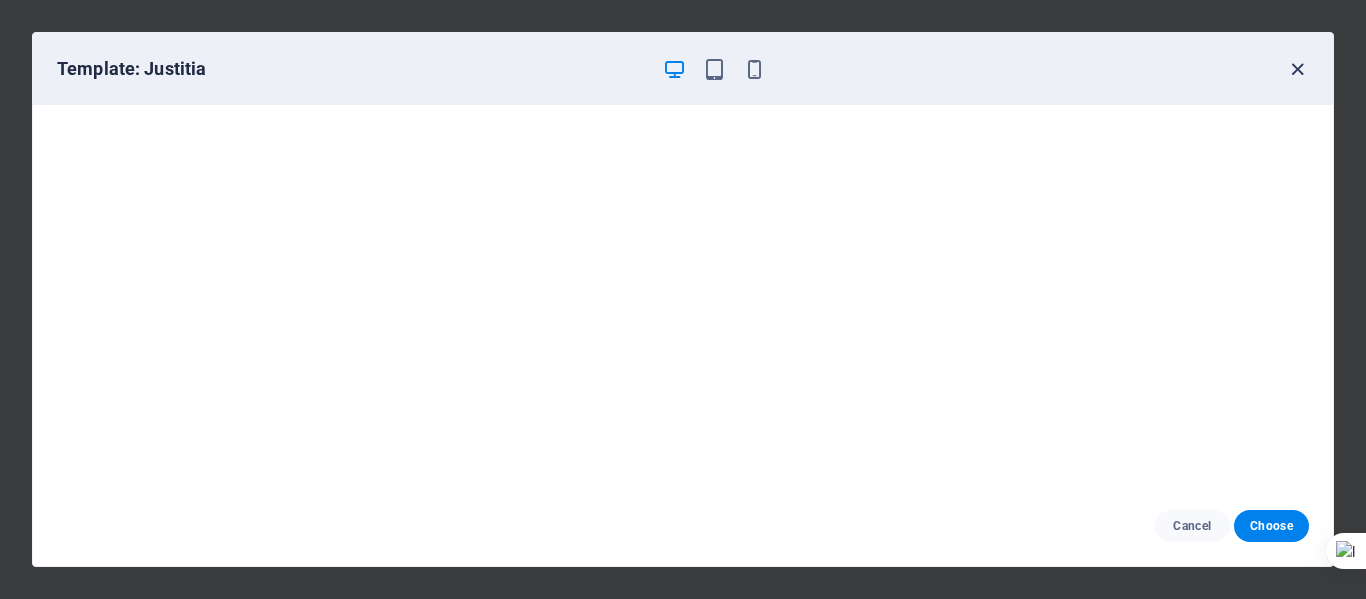 click at bounding box center (1297, 69) 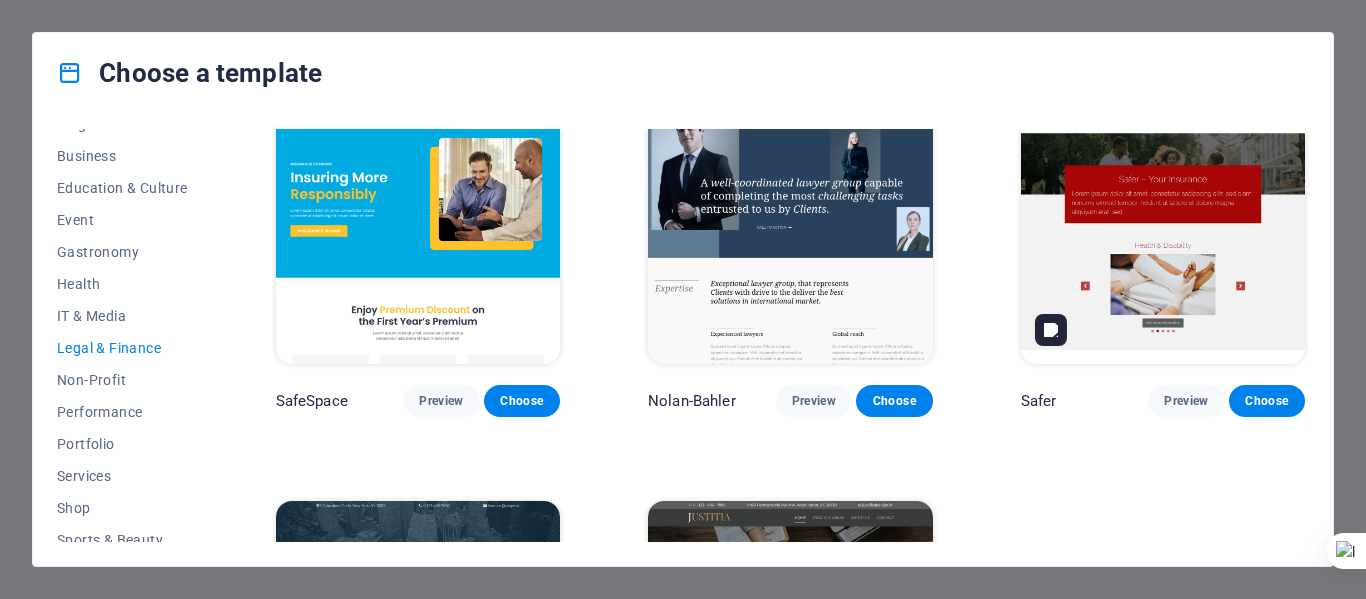 scroll, scrollTop: 0, scrollLeft: 0, axis: both 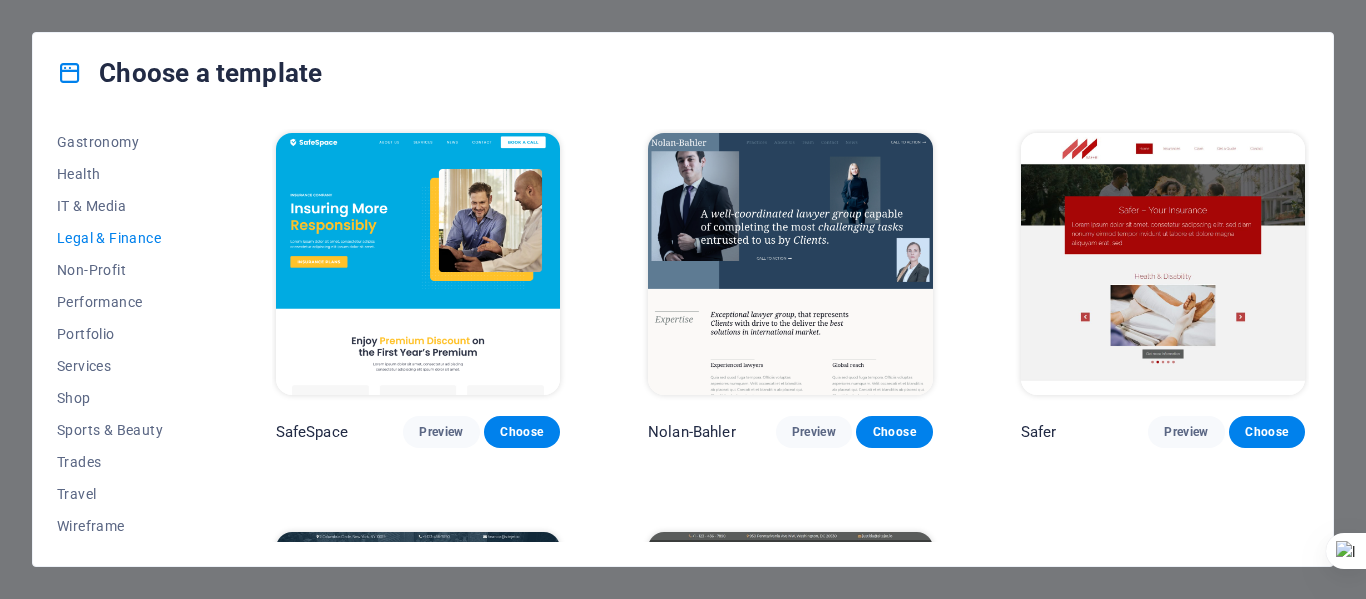 click on "Choose a template All Templates My Templates New Trending Landingpage Multipager Onepager Art & Design Blank Blog Business Education & Culture Event Gastronomy Health IT & Media Legal & Finance Non-Profit Performance Portfolio Services Shop Sports & Beauty Trades Travel Wireframe SafeSpace Preview Choose Nolan-Bahler Preview Choose Safer Preview Choose Financia Preview Choose Justitia Preview Choose" at bounding box center (683, 299) 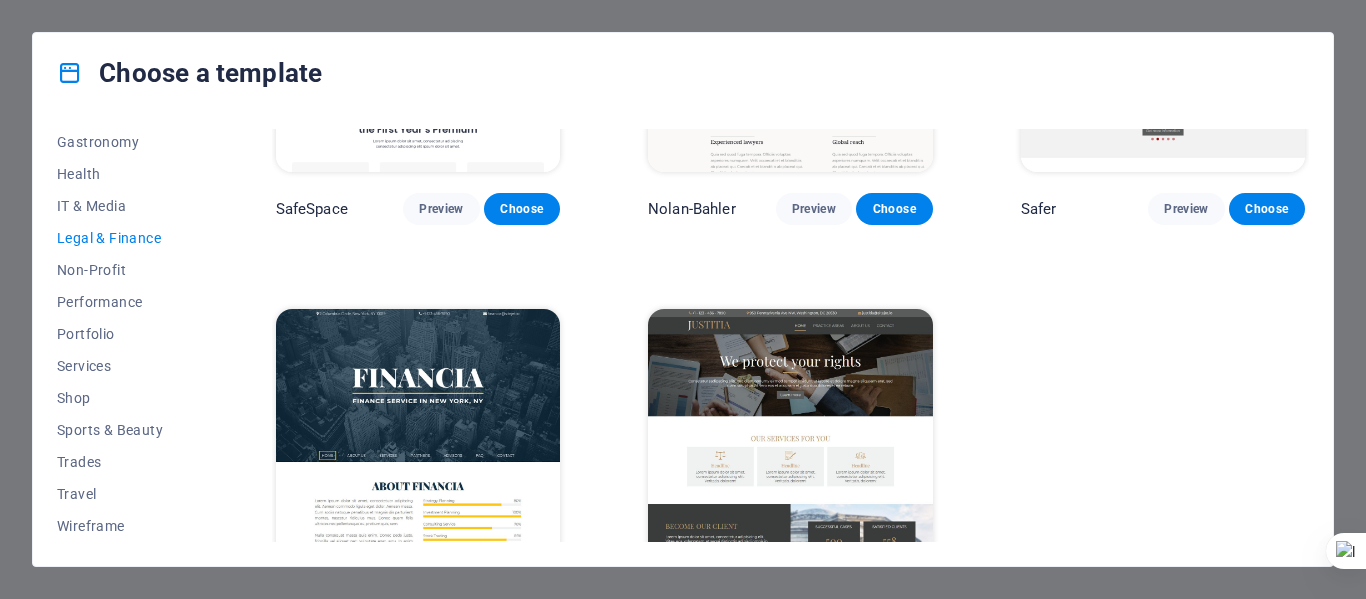 scroll, scrollTop: 301, scrollLeft: 0, axis: vertical 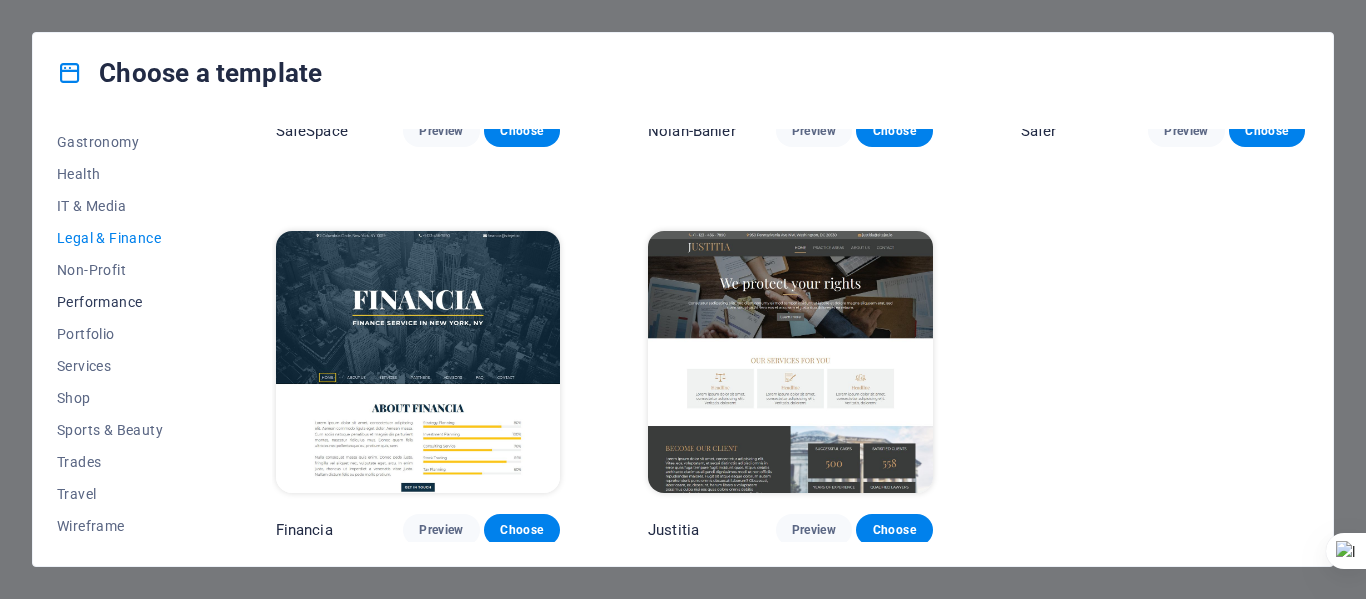 click on "Performance" at bounding box center (122, 302) 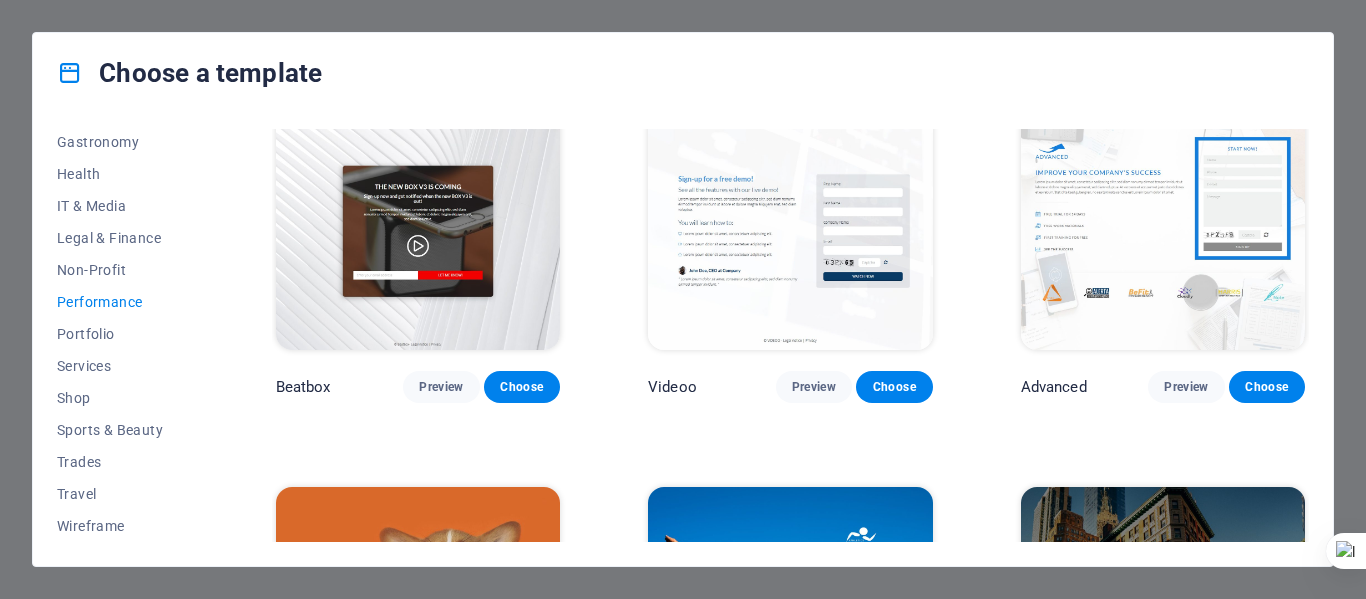 scroll, scrollTop: 445, scrollLeft: 0, axis: vertical 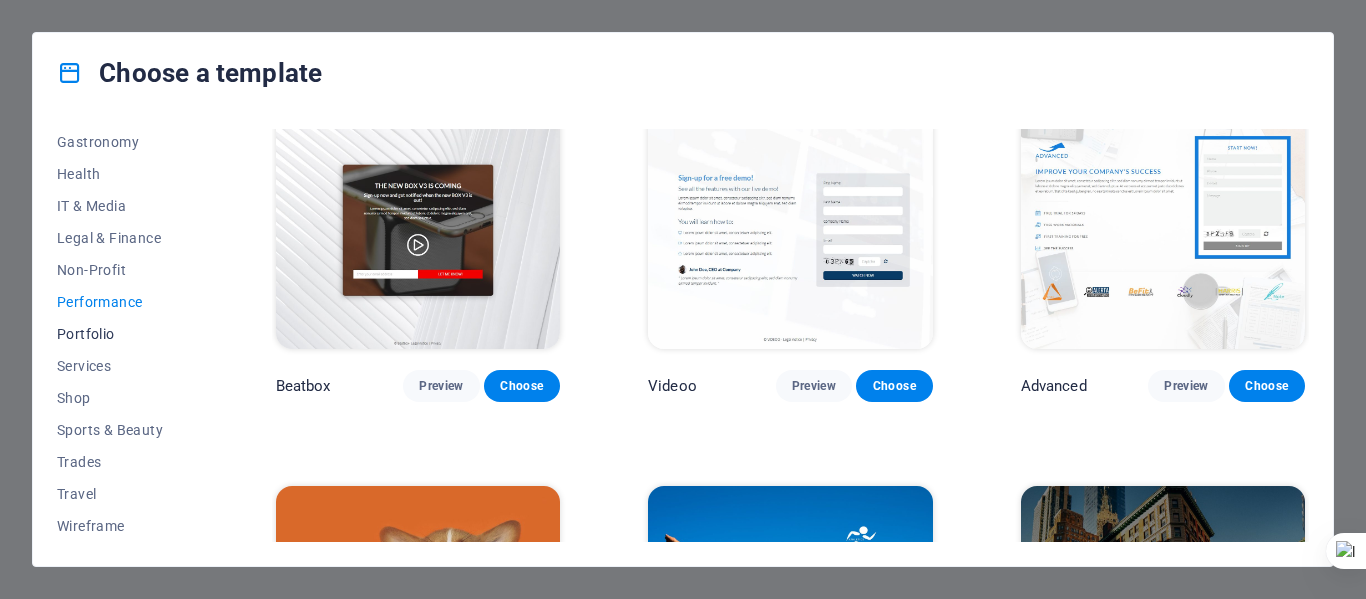 click on "Portfolio" at bounding box center (122, 334) 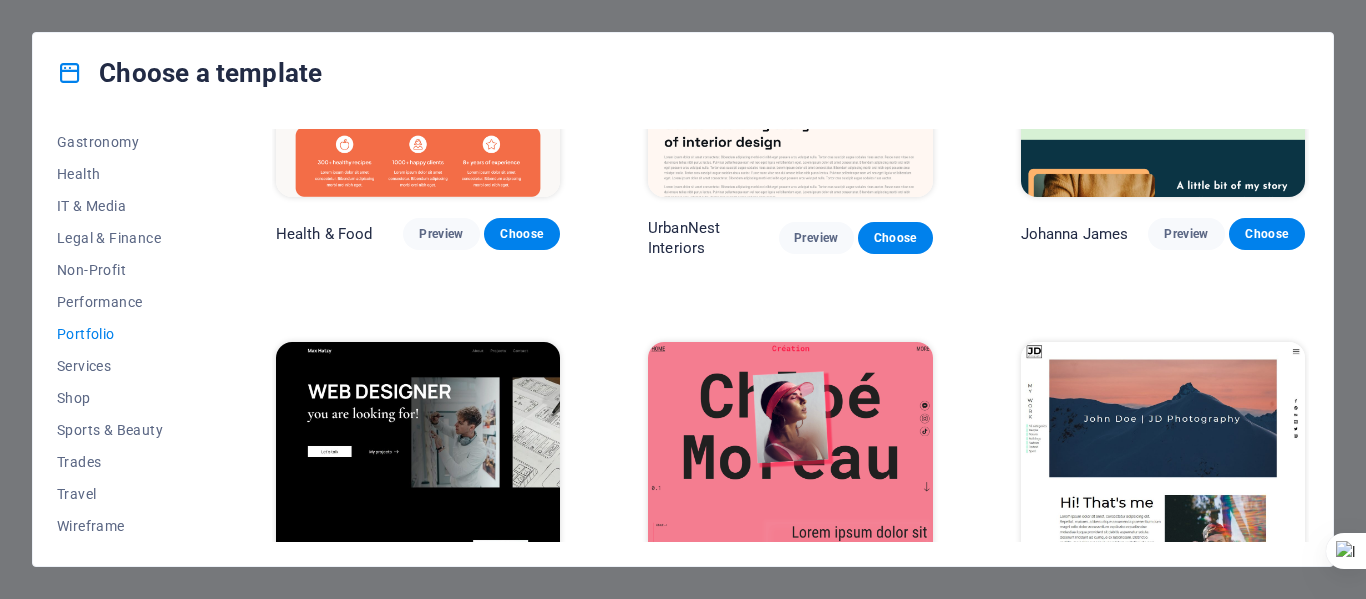scroll, scrollTop: 277, scrollLeft: 0, axis: vertical 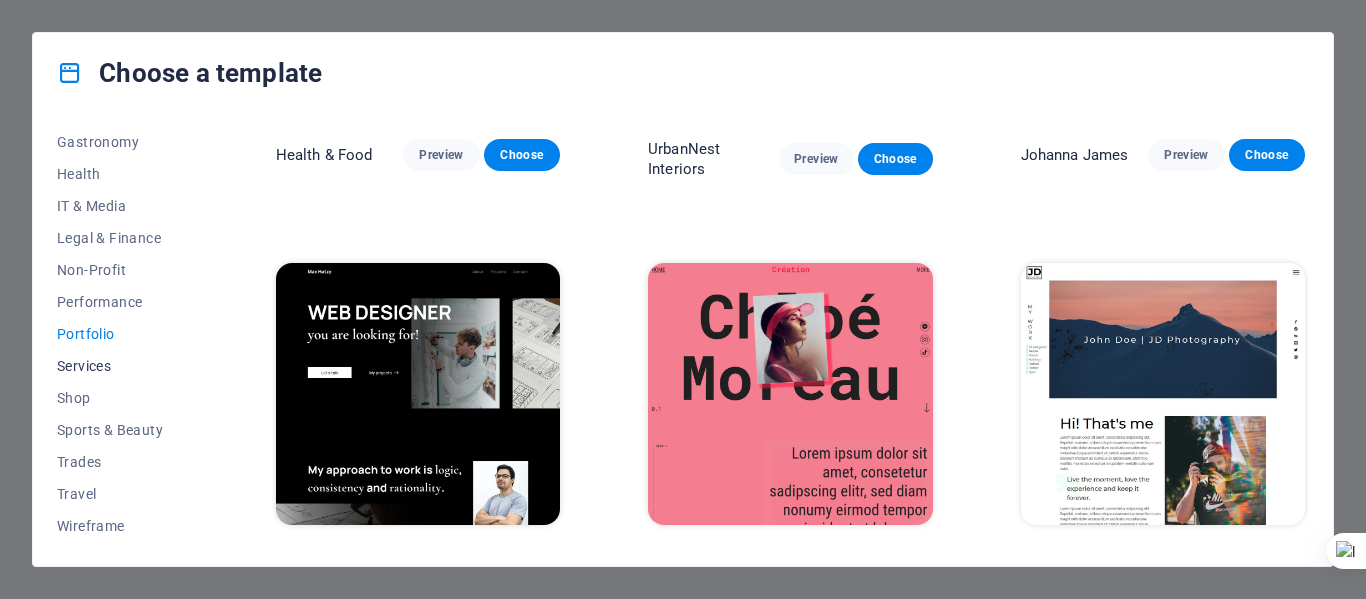 click on "Services" at bounding box center (122, 366) 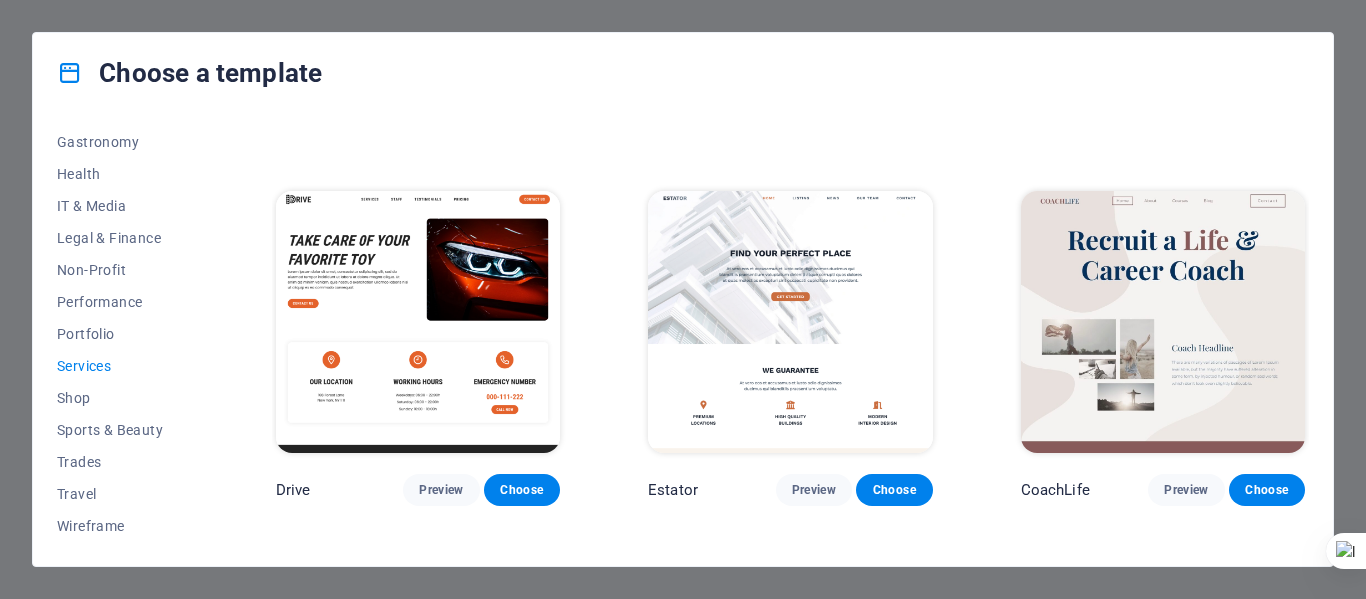 scroll, scrollTop: 747, scrollLeft: 0, axis: vertical 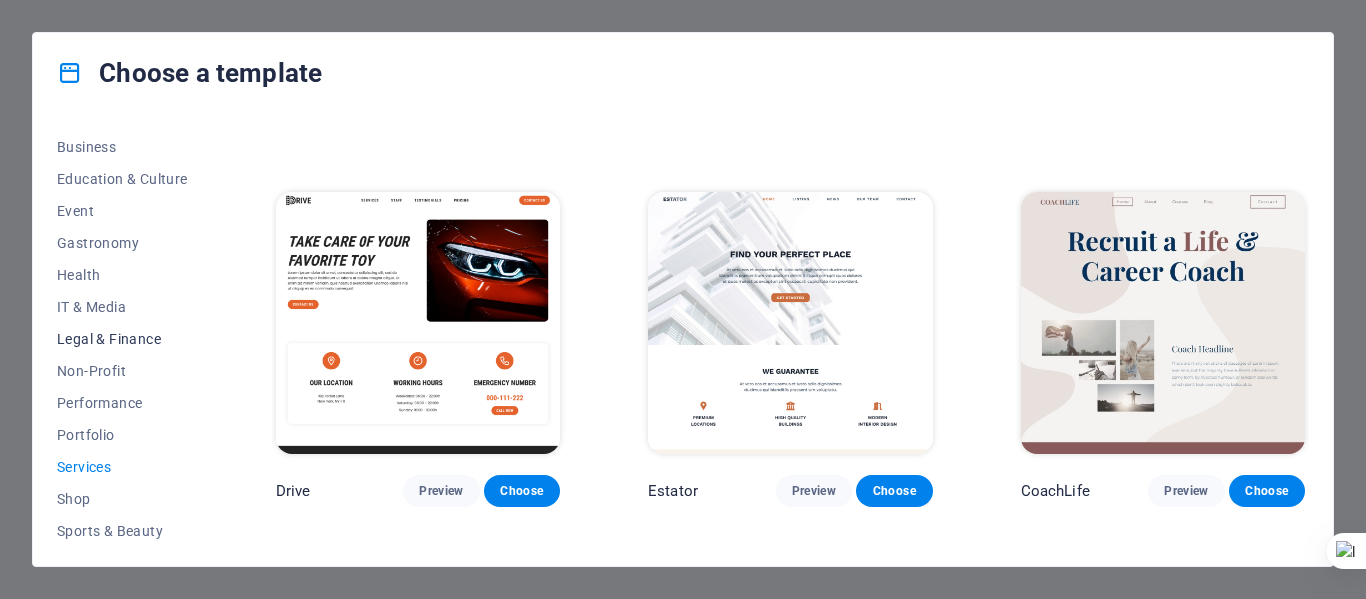 click on "Legal & Finance" at bounding box center [122, 339] 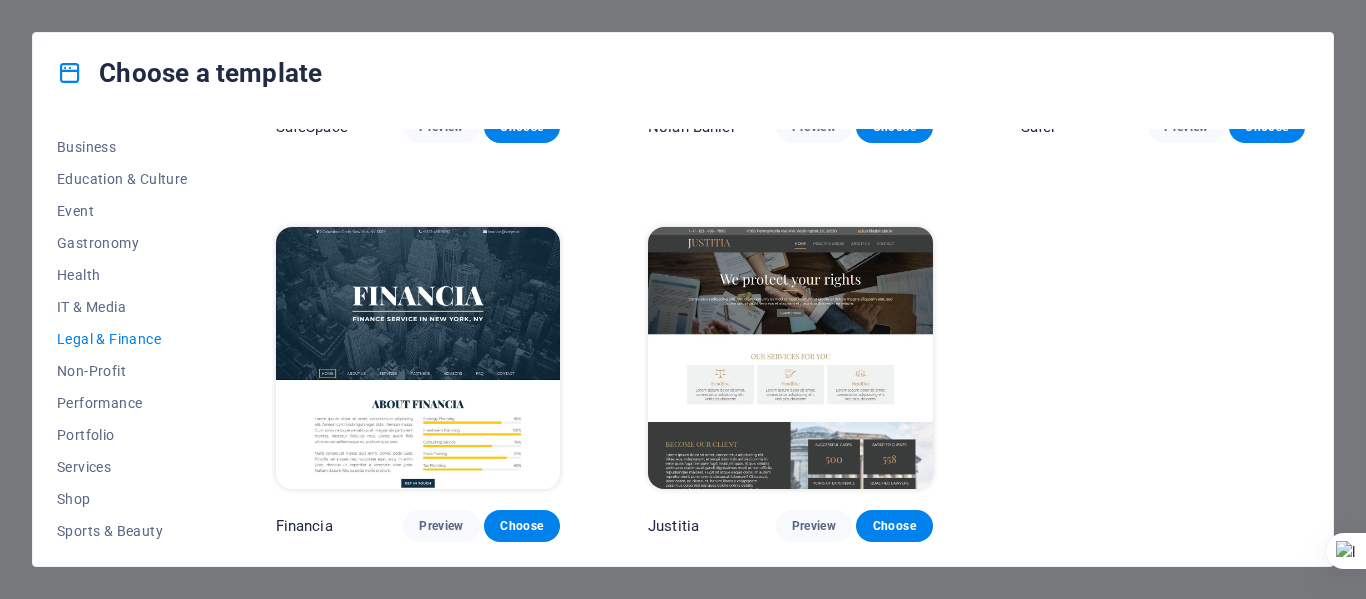 scroll, scrollTop: 301, scrollLeft: 0, axis: vertical 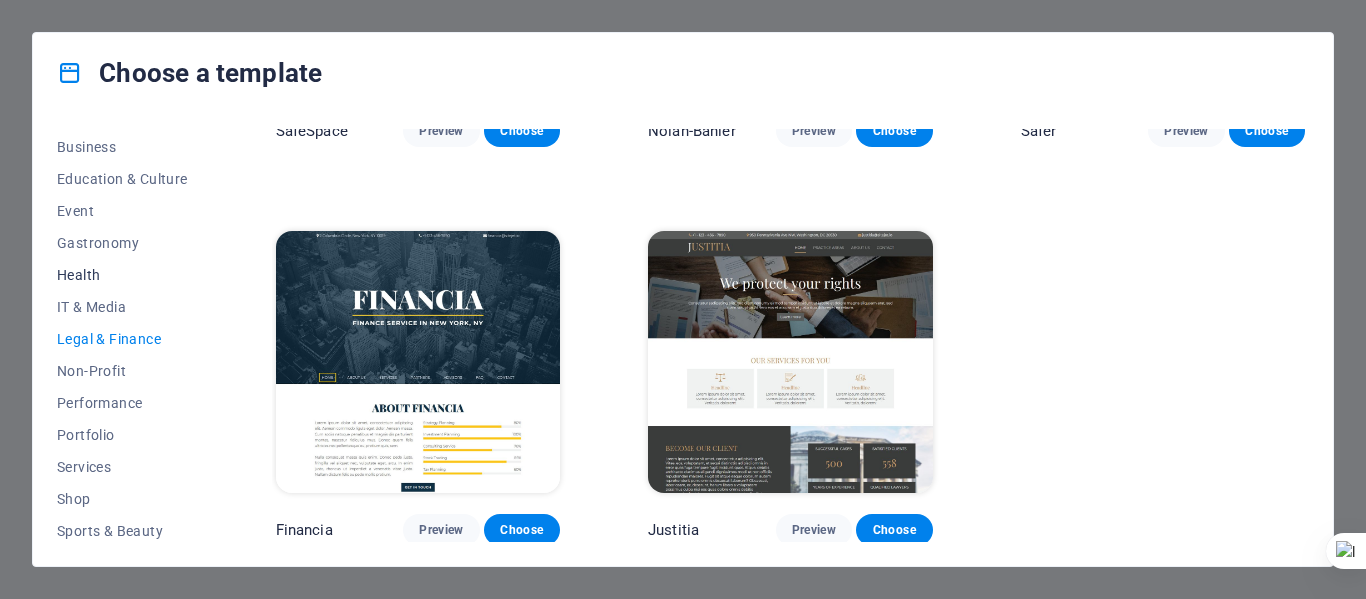 click on "Health" at bounding box center (122, 275) 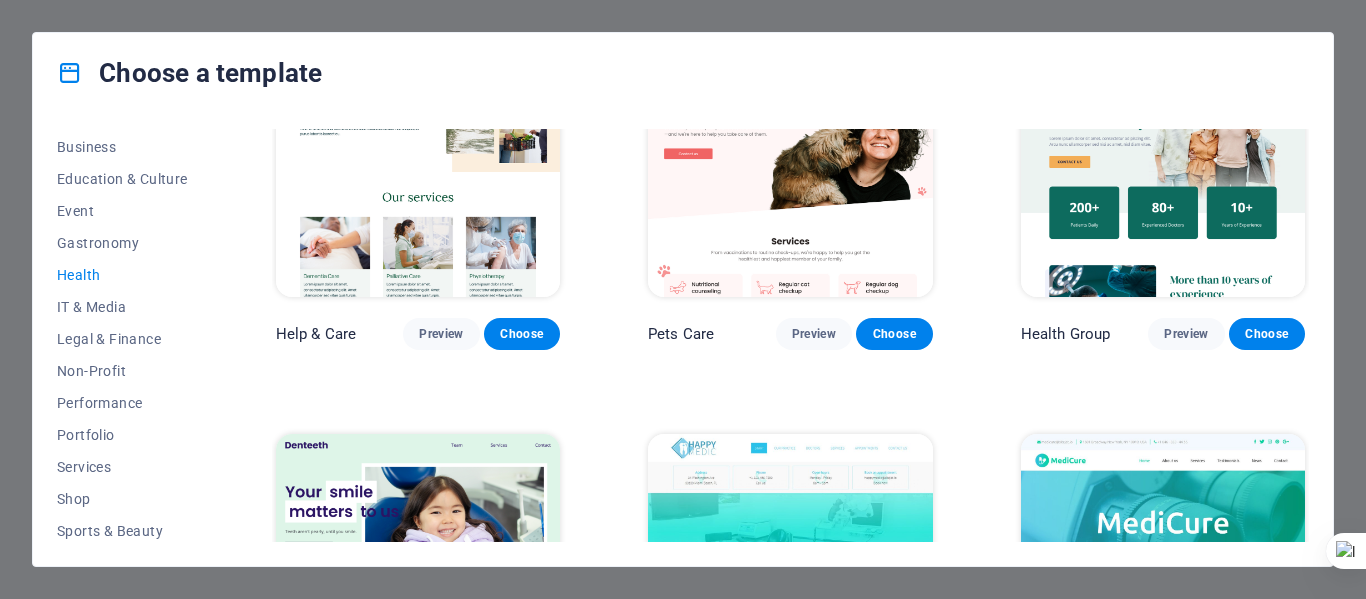 scroll, scrollTop: 0, scrollLeft: 0, axis: both 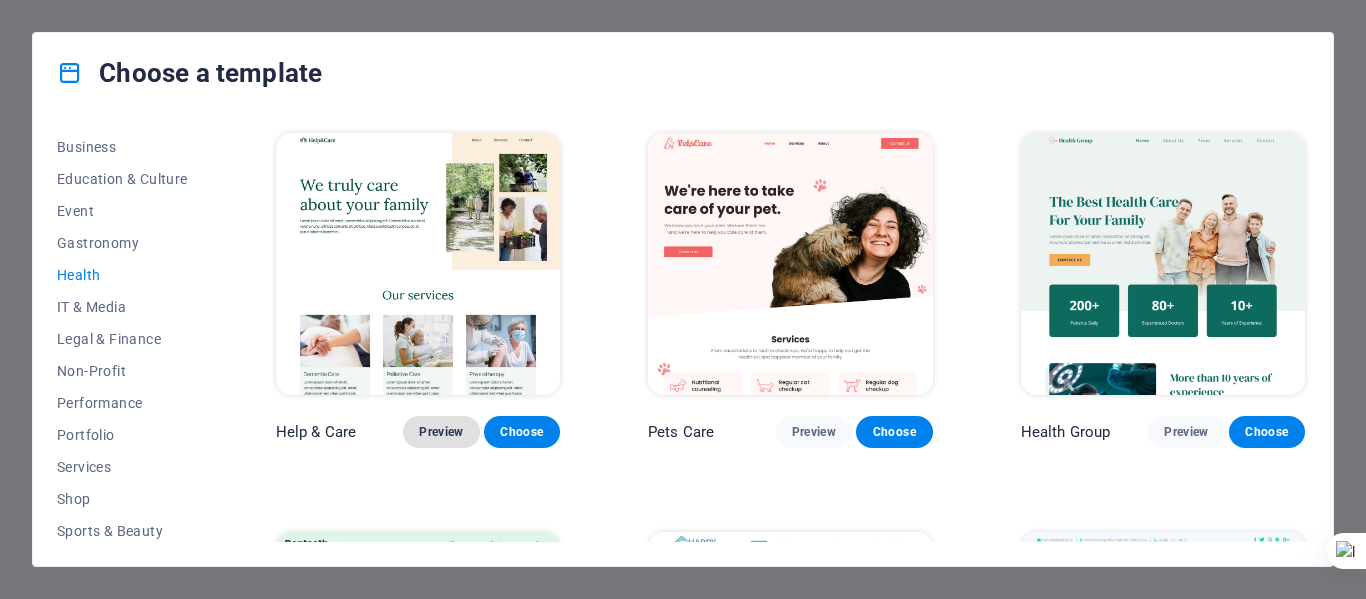 click on "Preview" at bounding box center (441, 432) 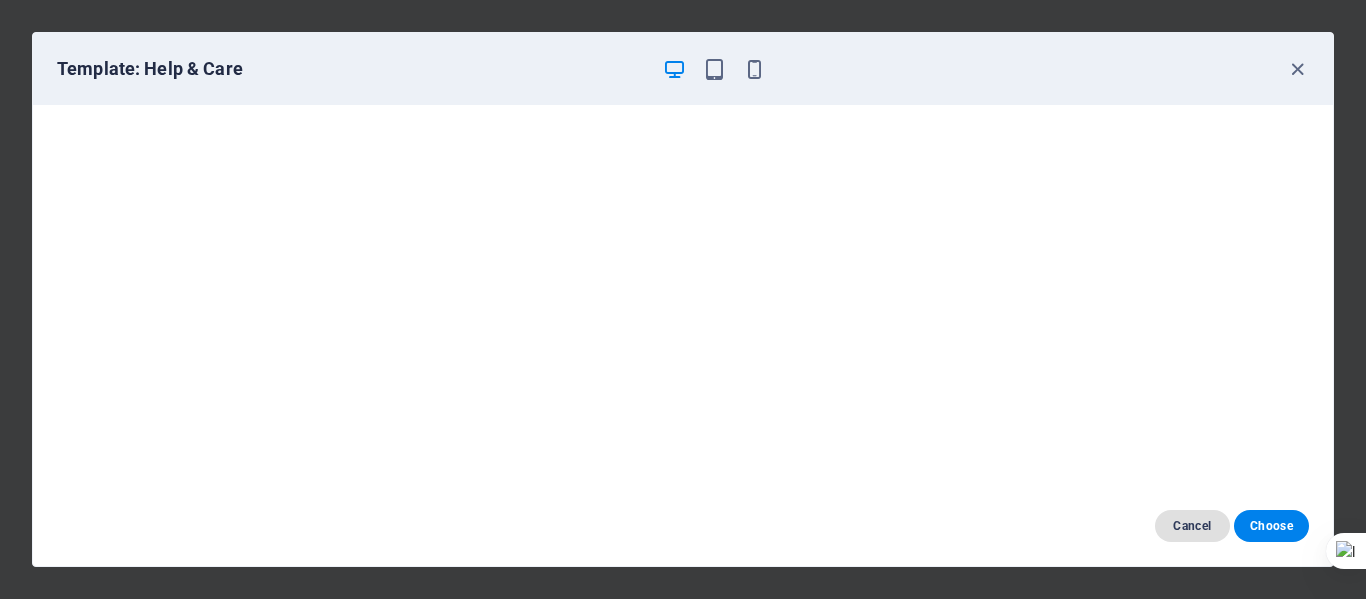 click on "Cancel" at bounding box center [1192, 526] 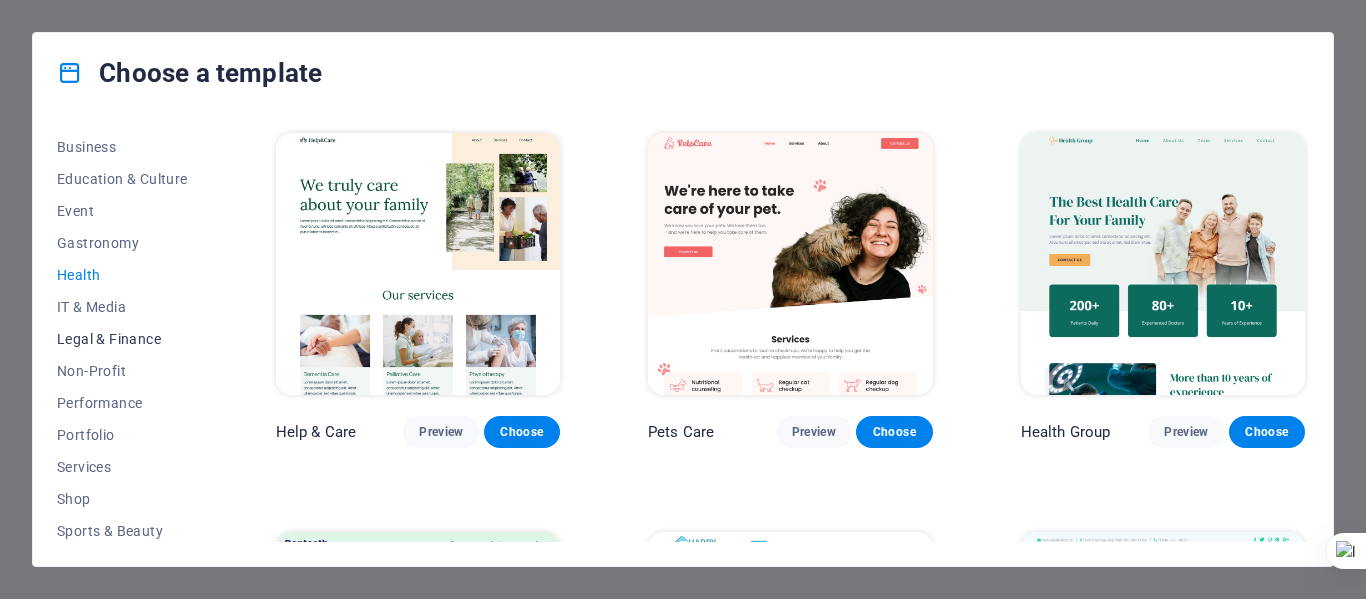 click on "Legal & Finance" at bounding box center [122, 339] 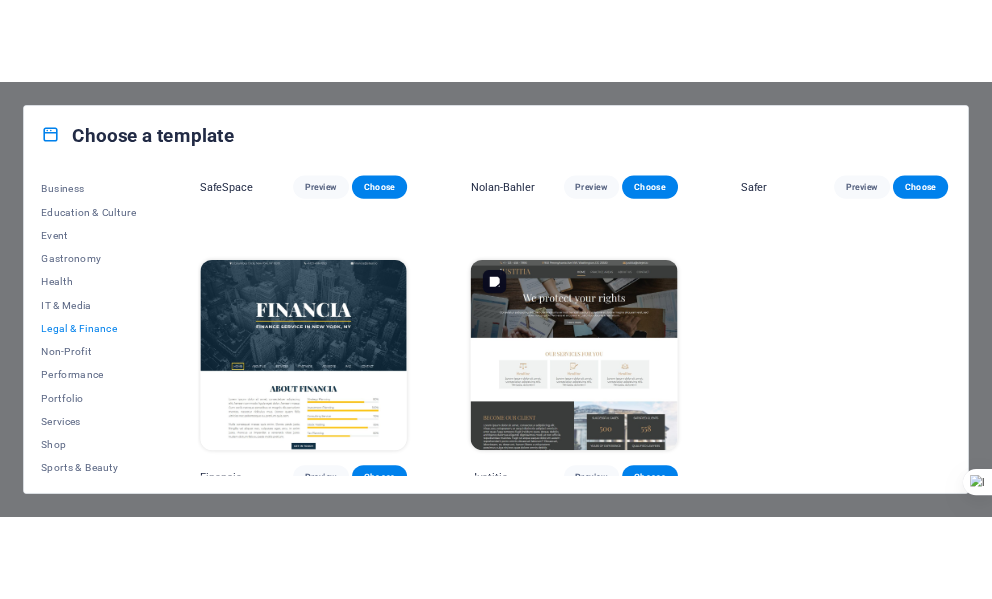 scroll, scrollTop: 301, scrollLeft: 0, axis: vertical 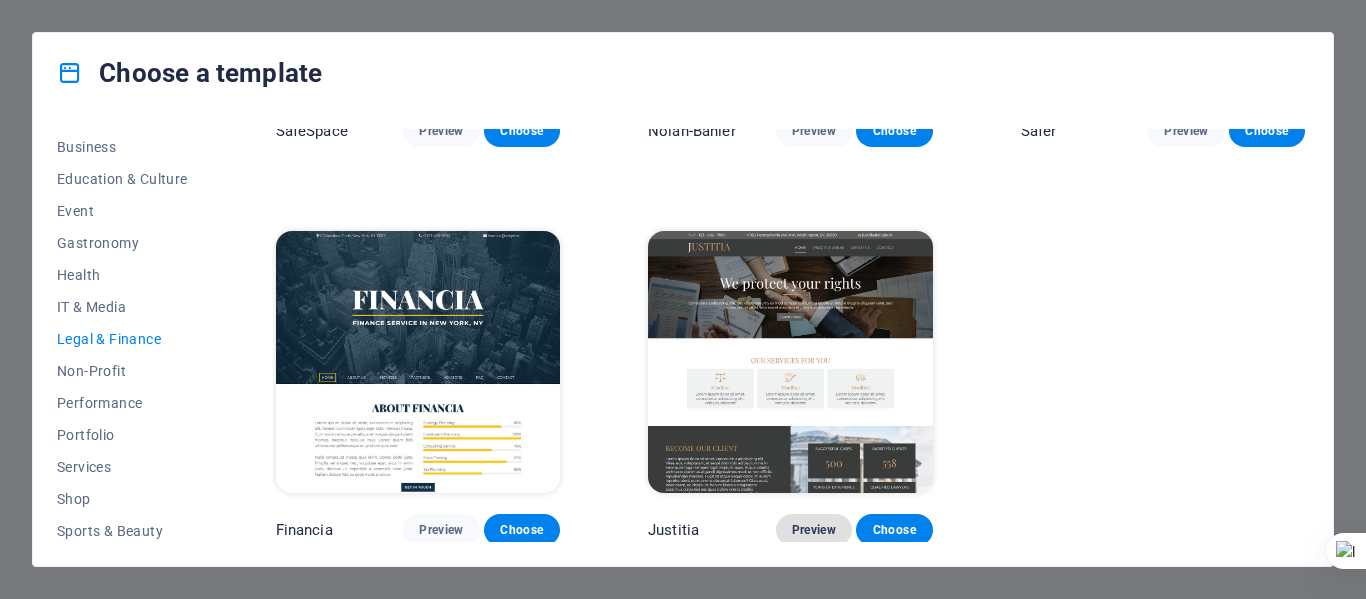 click on "Preview" at bounding box center [814, 530] 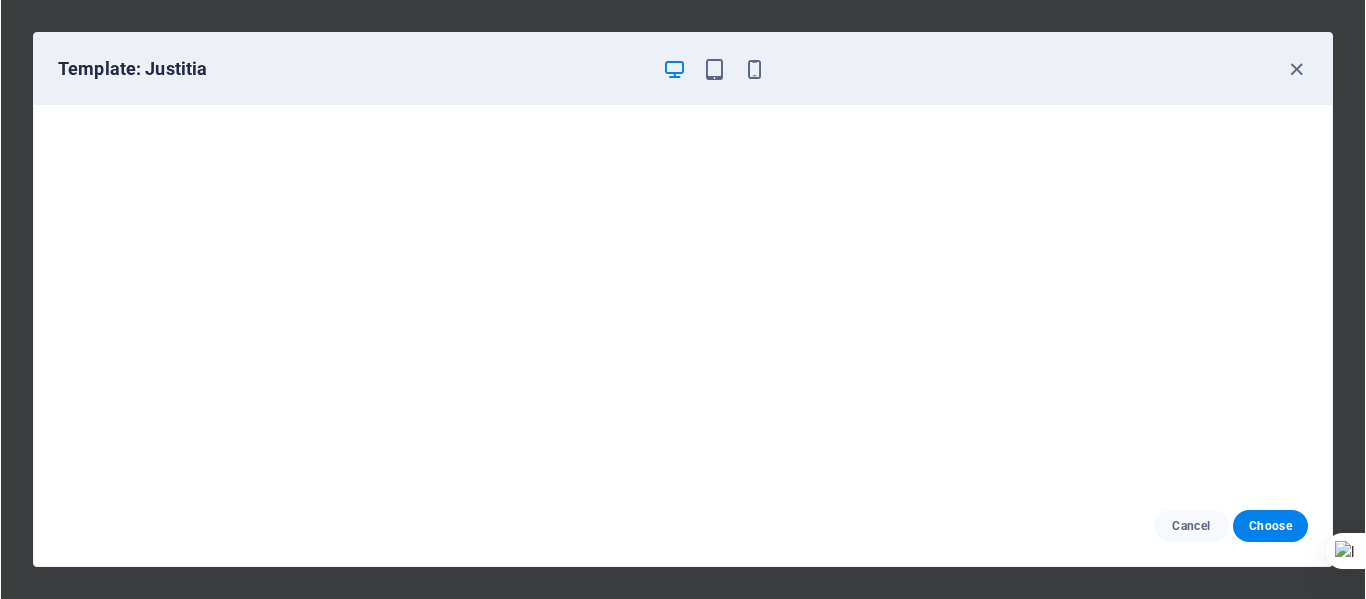 scroll, scrollTop: 301, scrollLeft: 0, axis: vertical 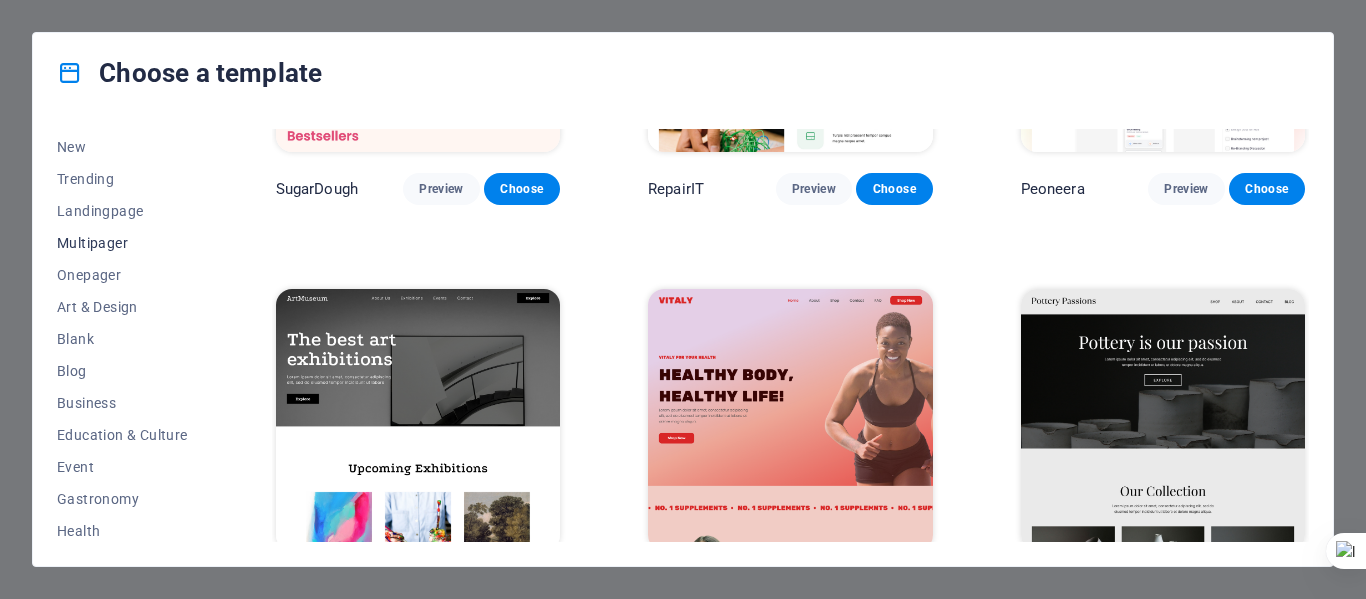 click on "Multipager" at bounding box center (122, 243) 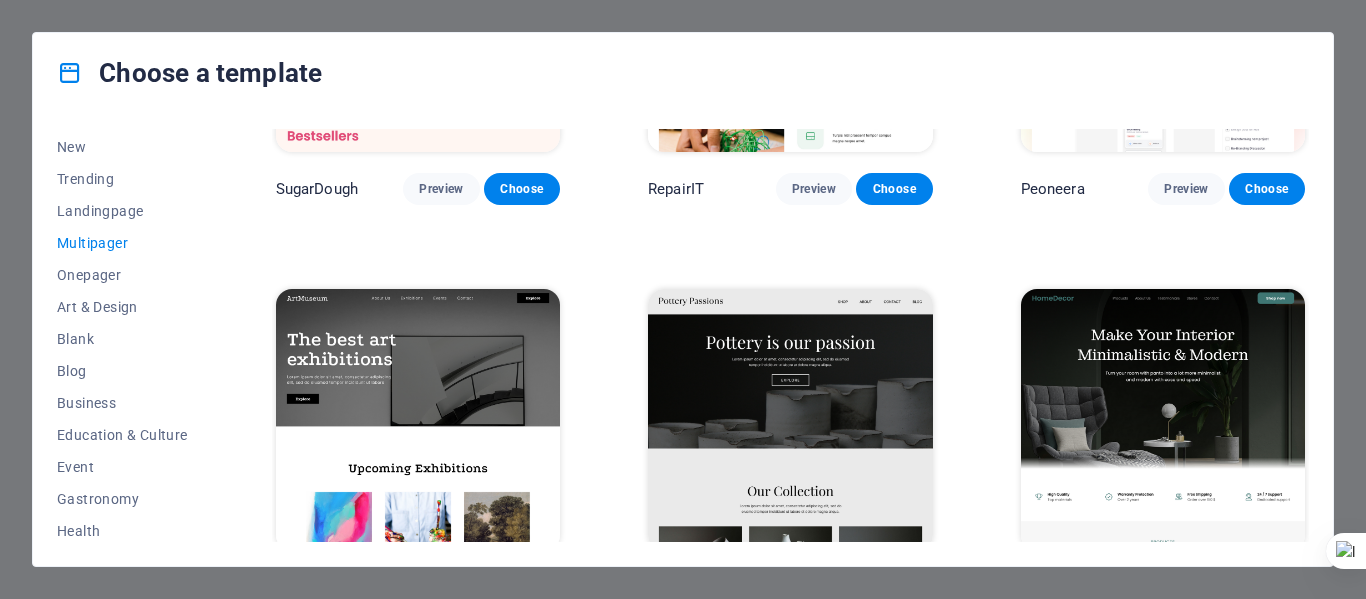 scroll, scrollTop: 0, scrollLeft: 0, axis: both 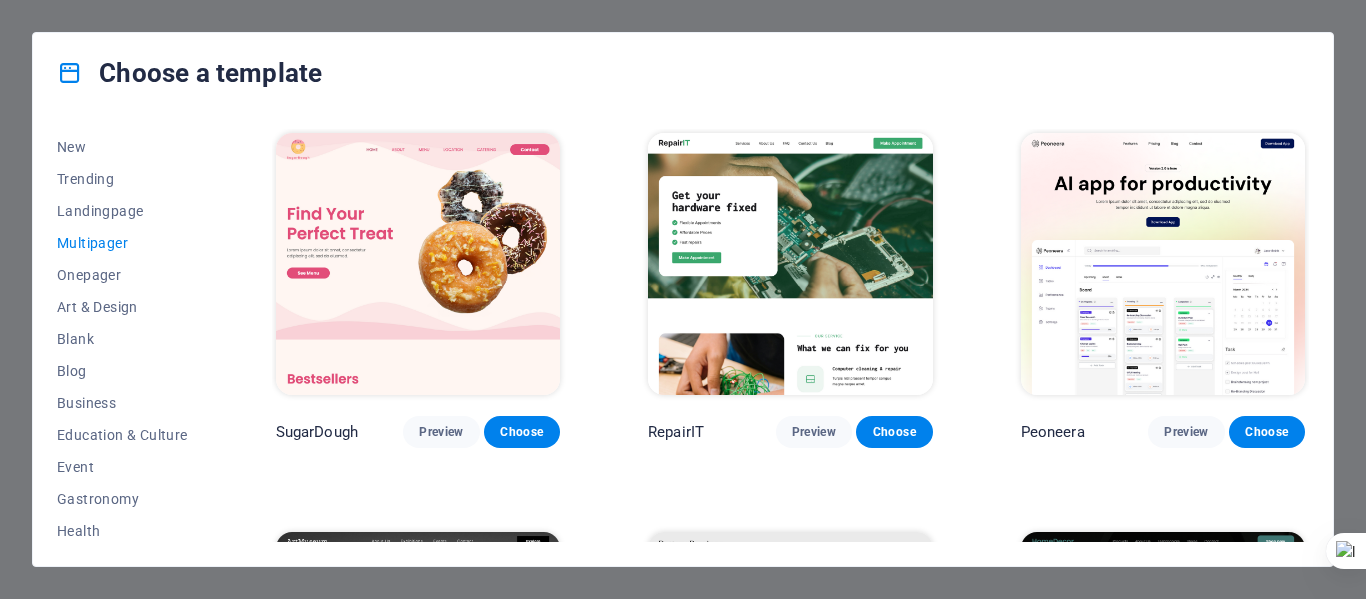 click on "Multipager" at bounding box center [122, 243] 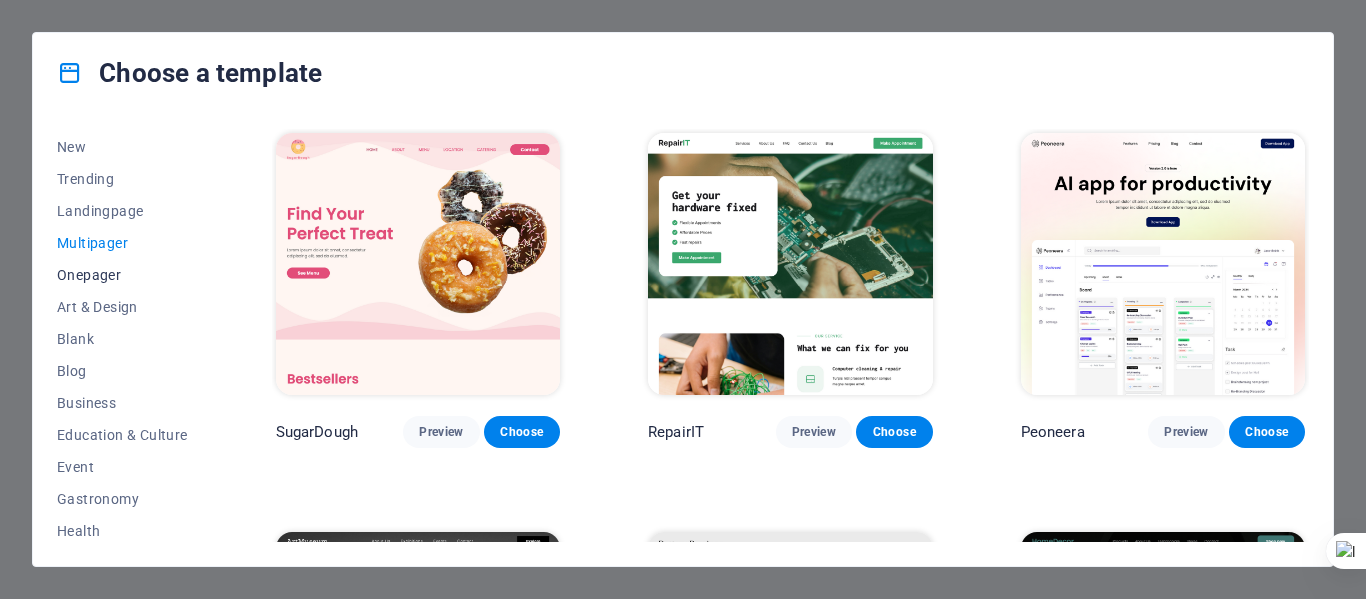 click on "Onepager" at bounding box center (122, 275) 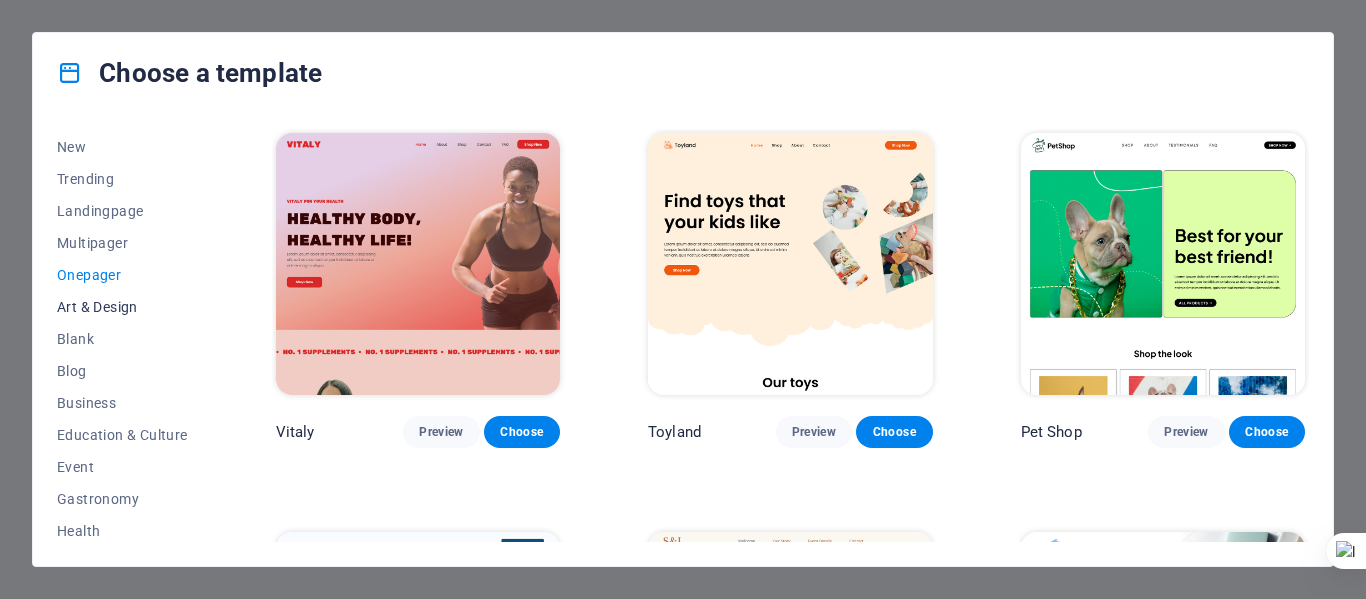 click on "Art & Design" at bounding box center (122, 307) 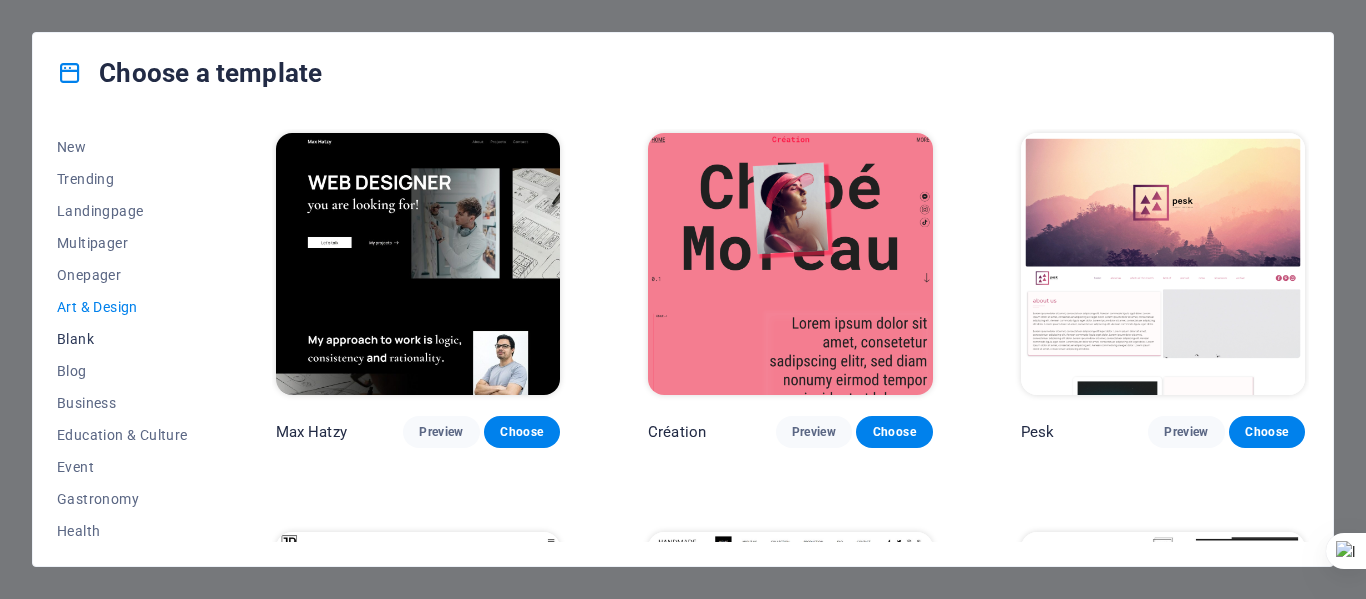 click on "Blank" at bounding box center (122, 339) 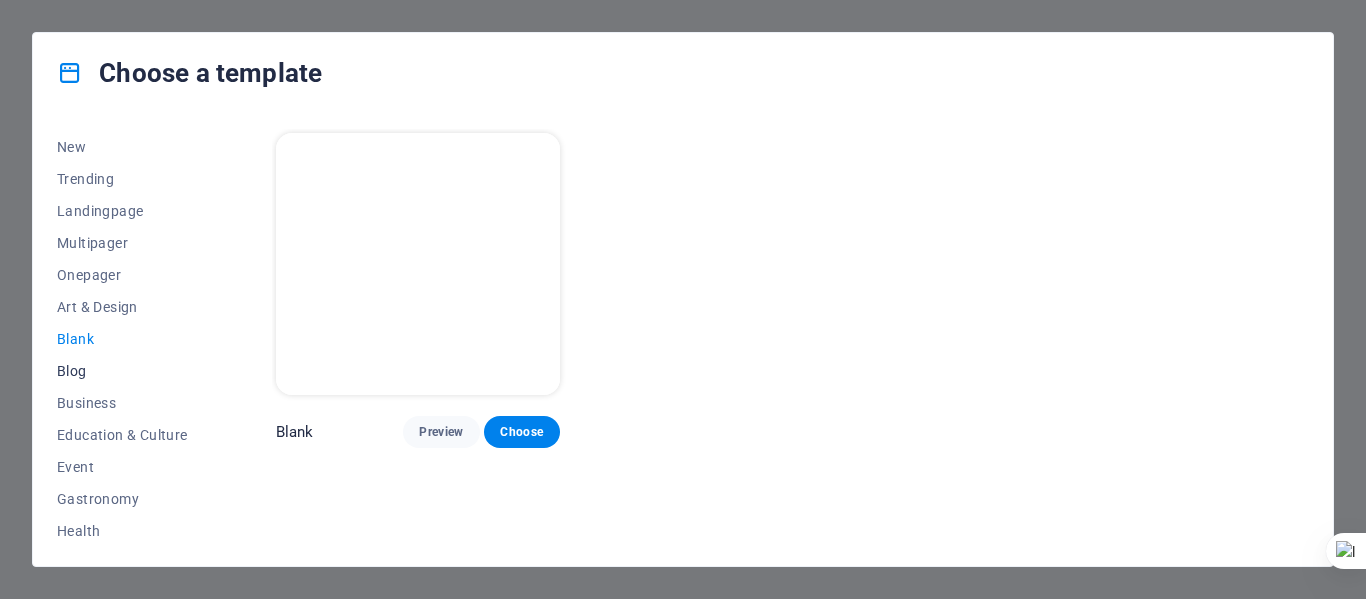 click on "Blog" at bounding box center (122, 371) 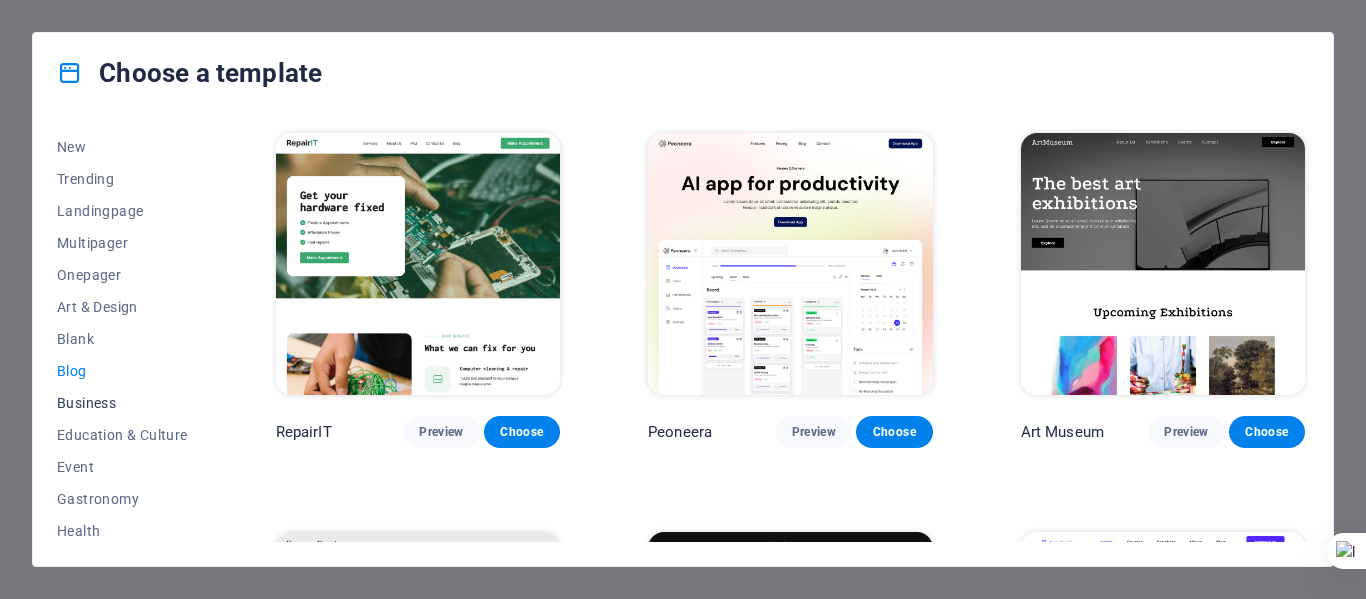 click on "Business" at bounding box center [122, 403] 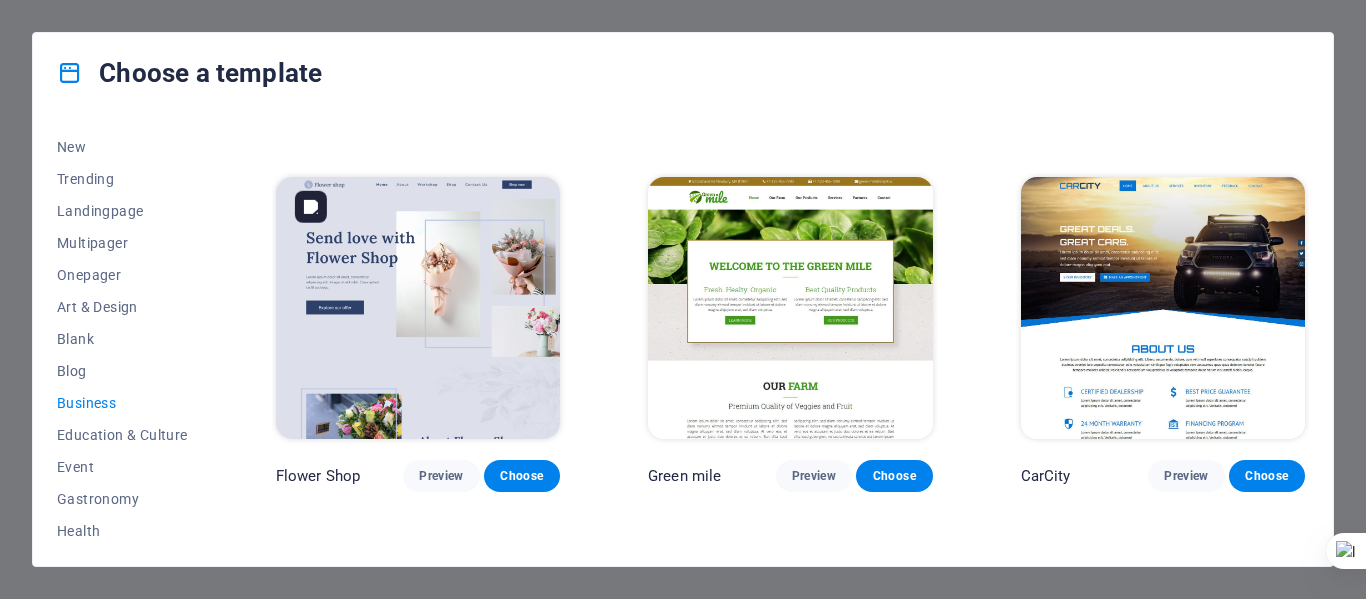scroll, scrollTop: 356, scrollLeft: 0, axis: vertical 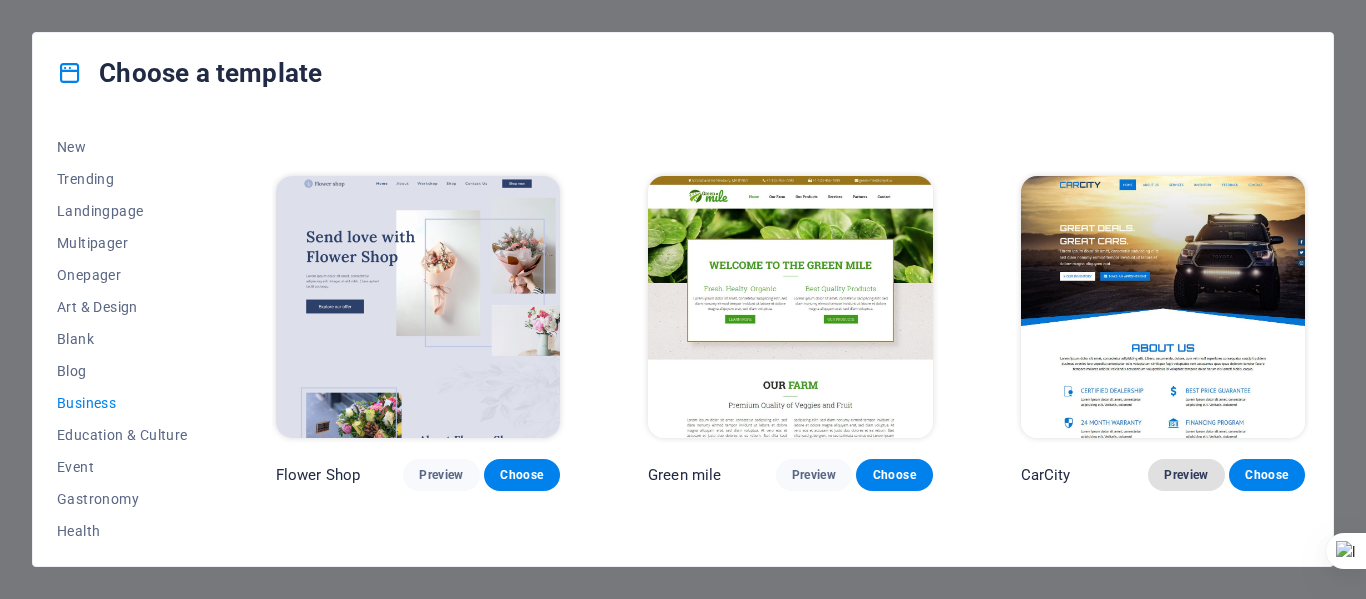 click on "Preview" at bounding box center (1186, 475) 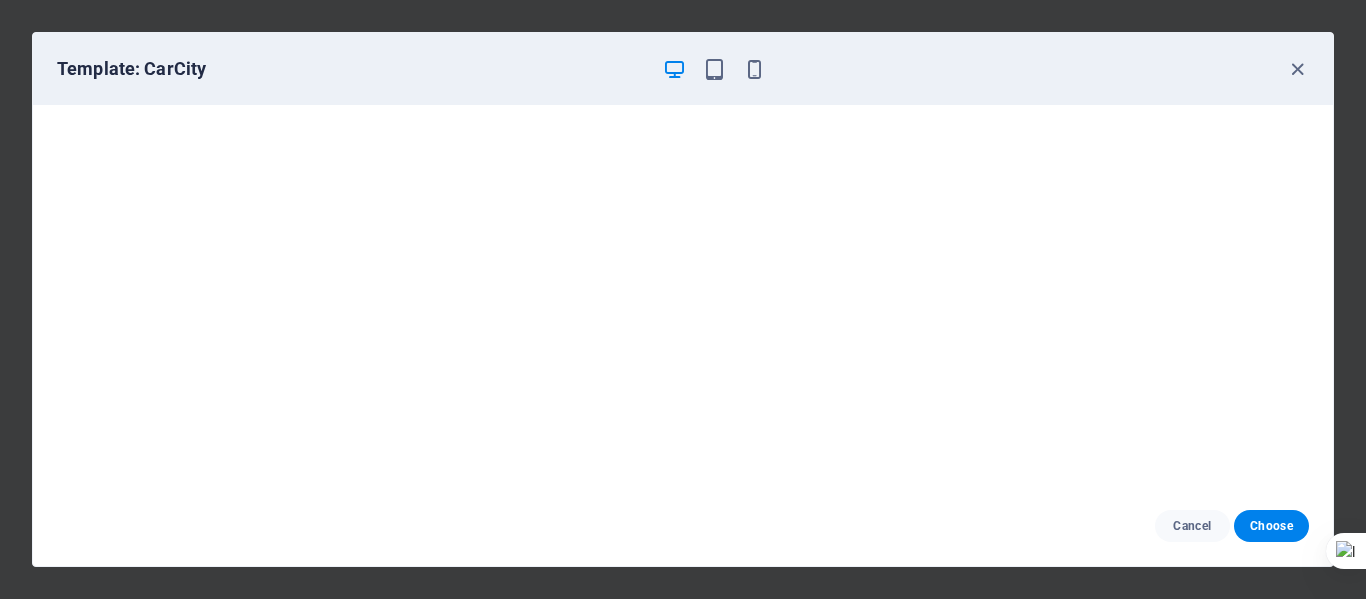 click on "Template: CarCity Cancel Choose" at bounding box center (683, 299) 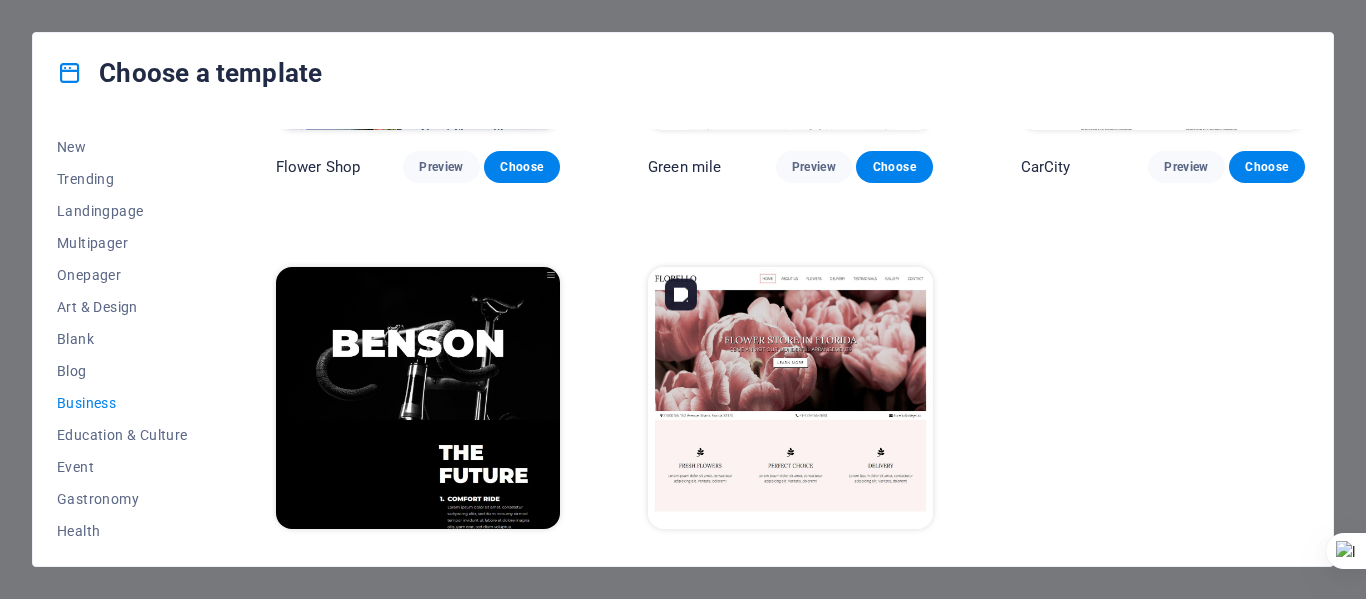 scroll, scrollTop: 697, scrollLeft: 0, axis: vertical 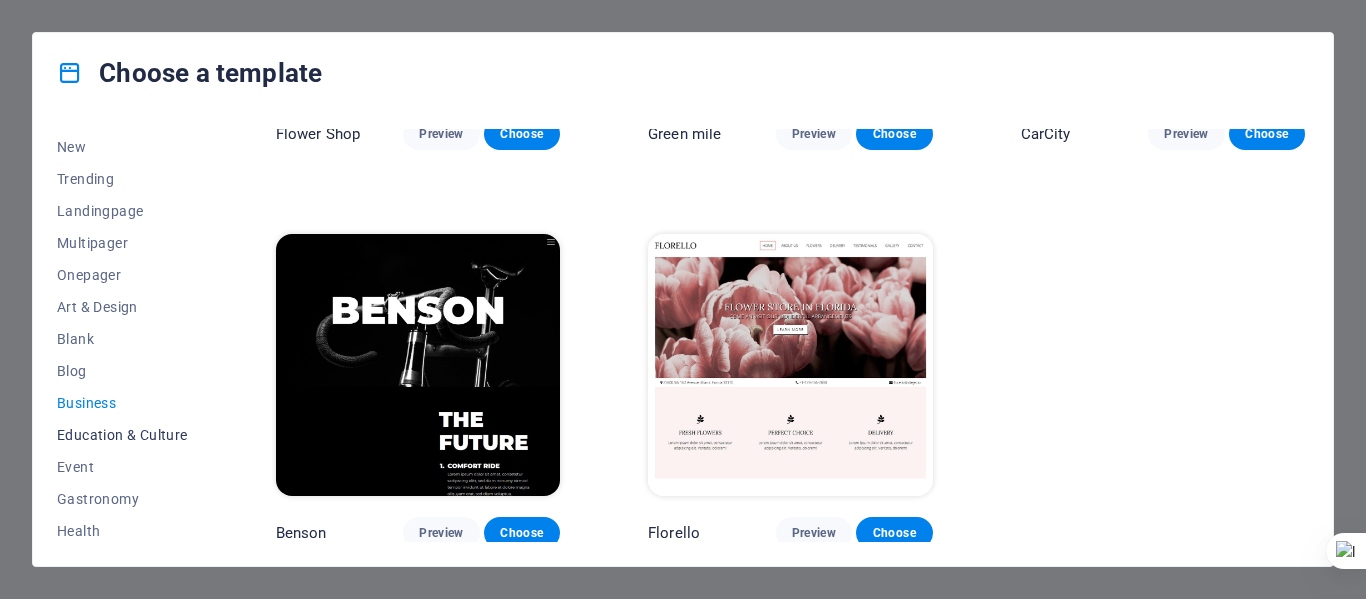 click on "Education & Culture" at bounding box center (122, 435) 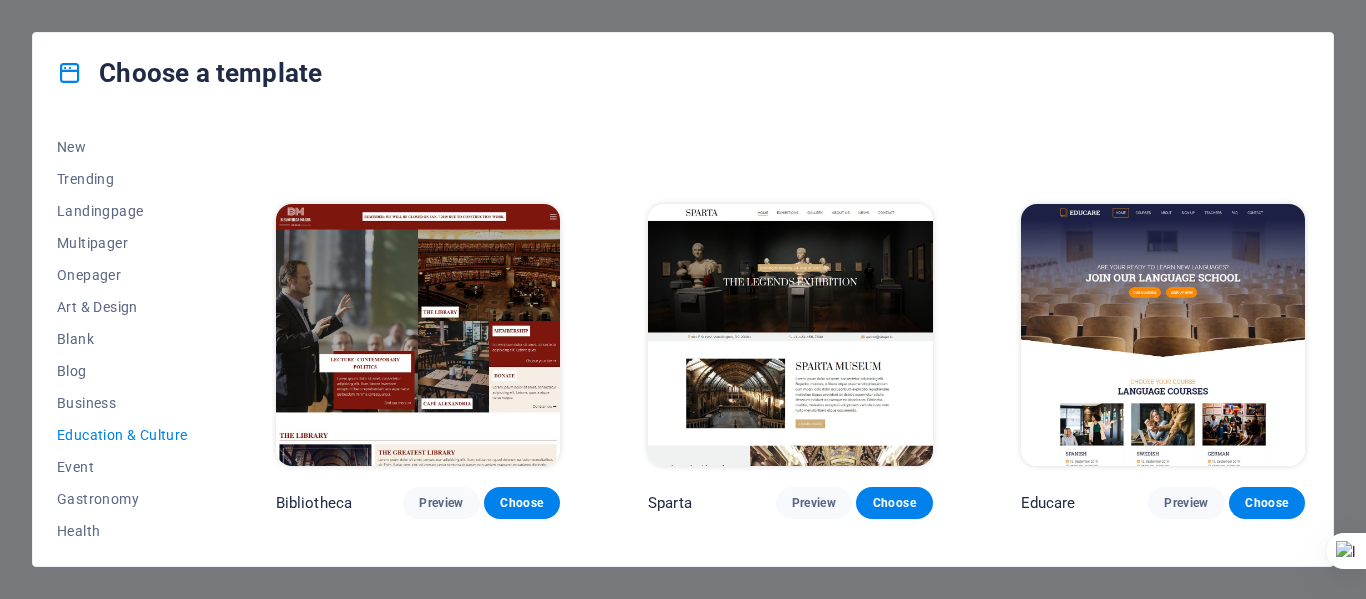 scroll, scrollTop: 329, scrollLeft: 0, axis: vertical 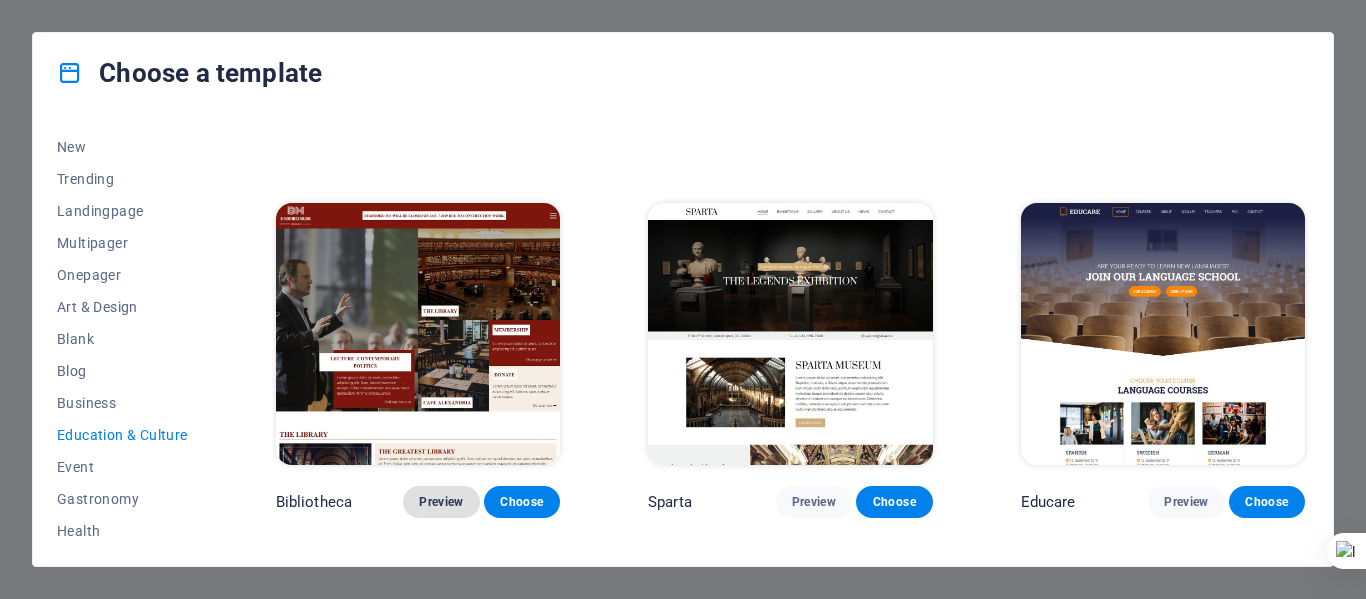 click on "Preview" at bounding box center (441, 502) 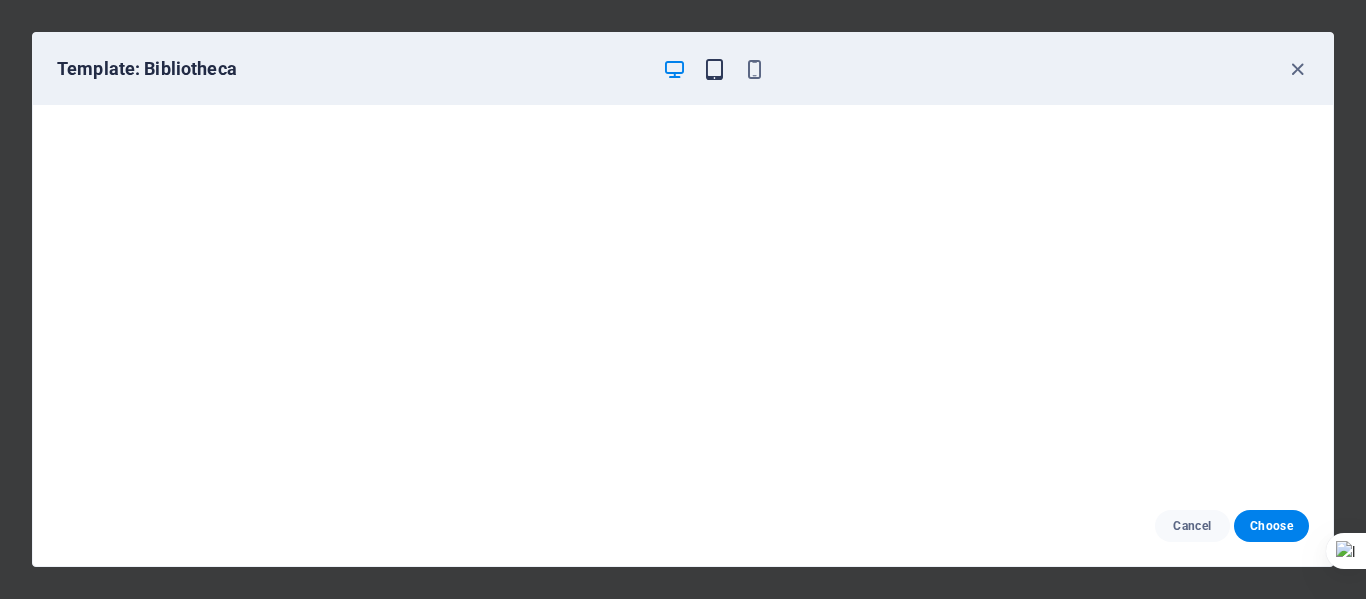 click at bounding box center [714, 69] 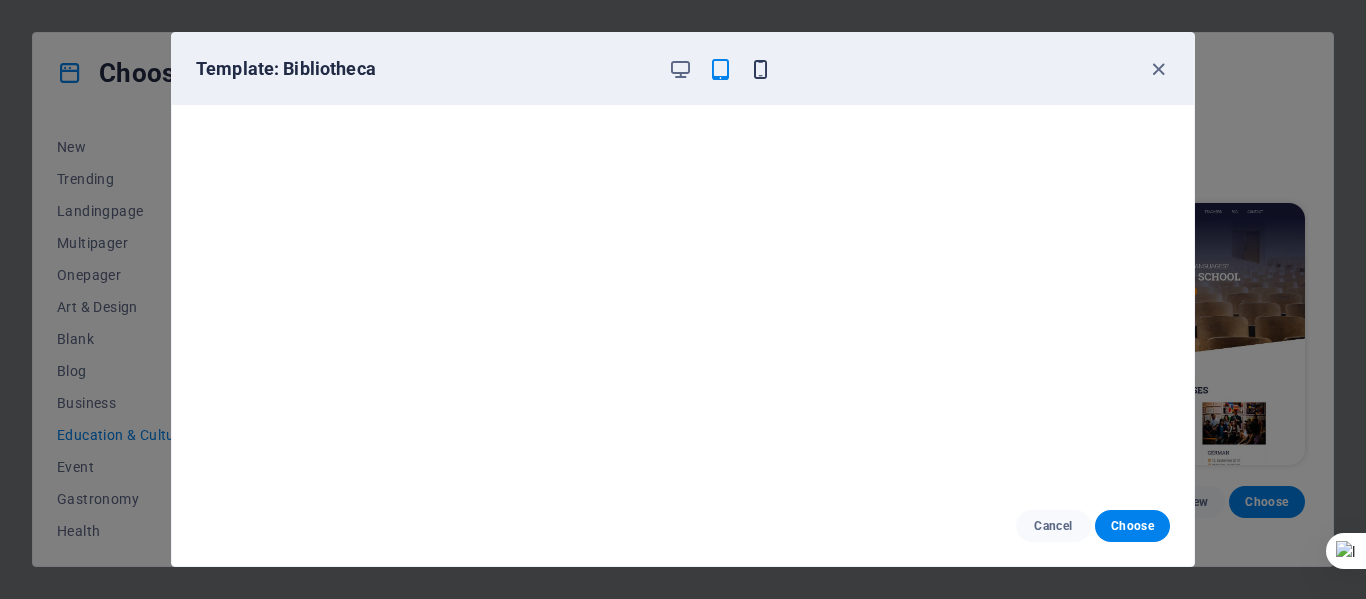 click at bounding box center [760, 69] 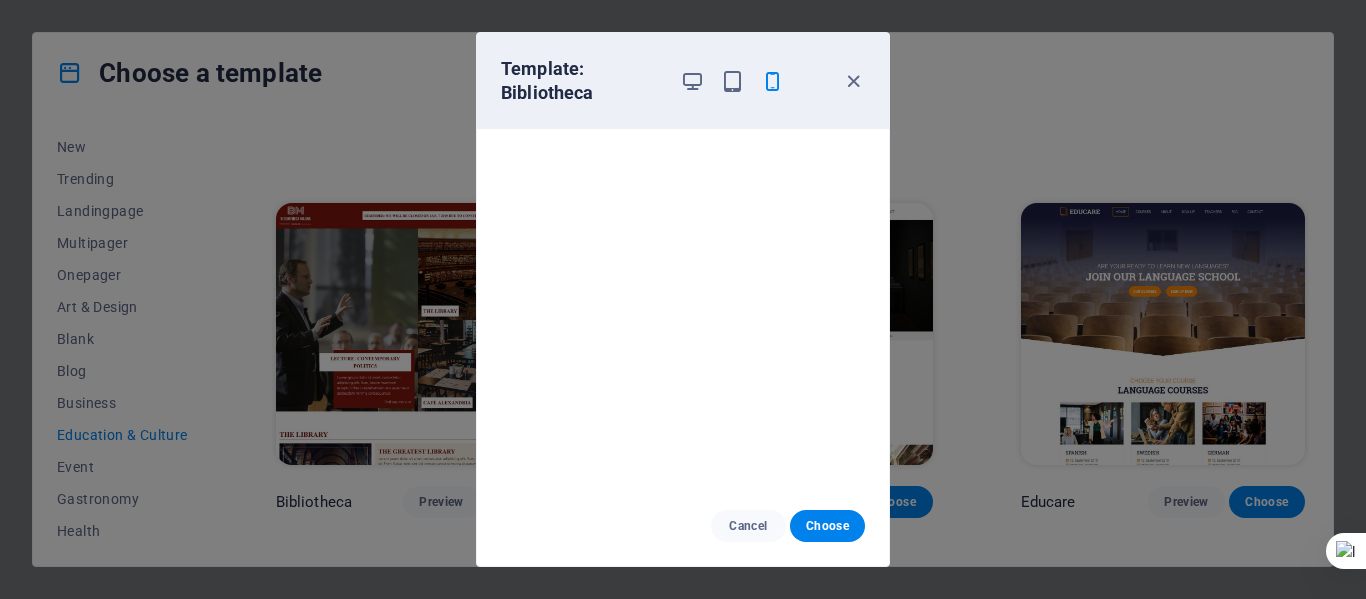 scroll, scrollTop: 5, scrollLeft: 0, axis: vertical 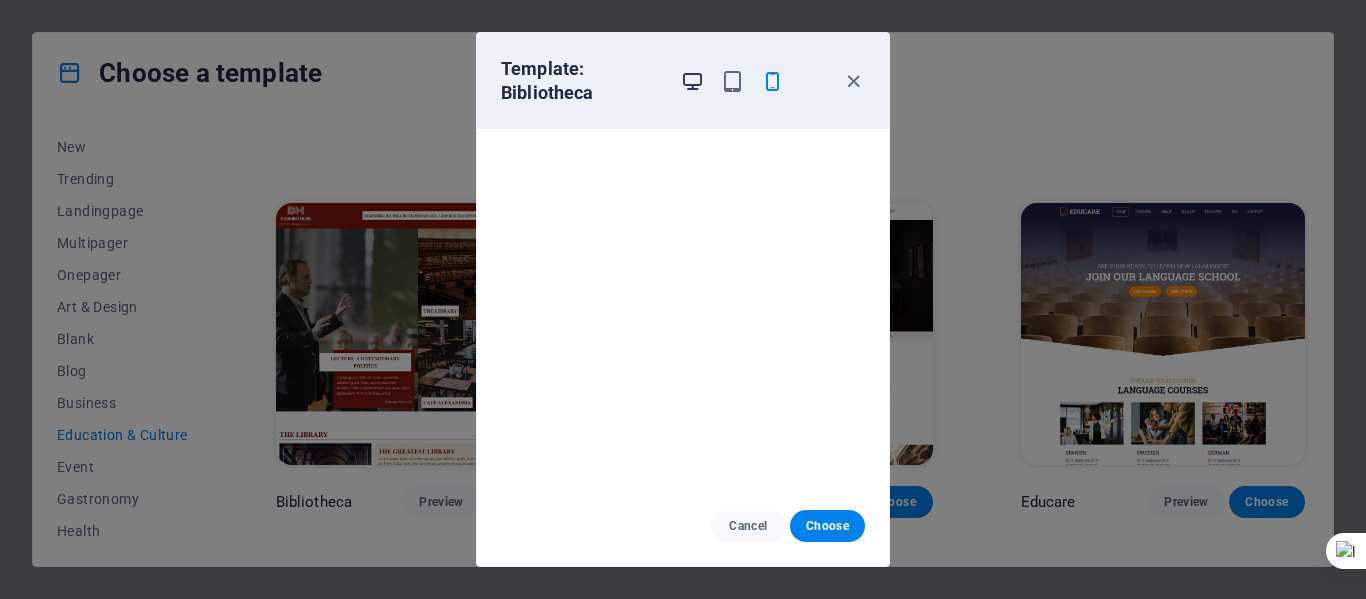 click at bounding box center [692, 81] 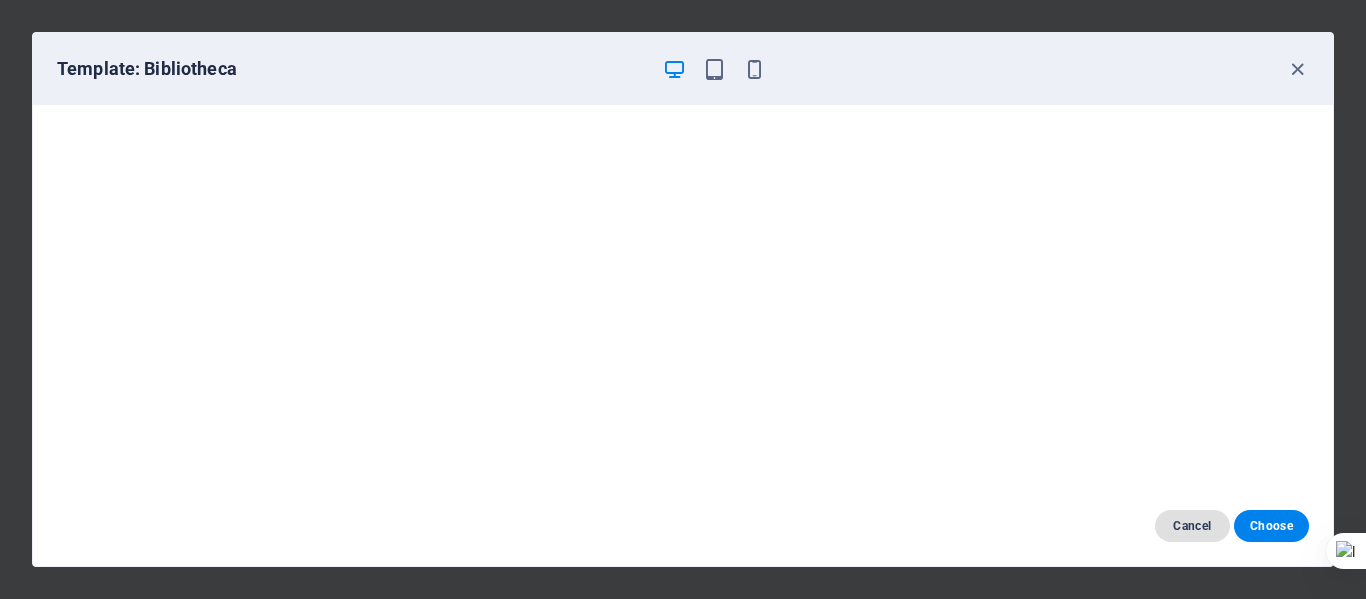 click on "Cancel" at bounding box center (1192, 526) 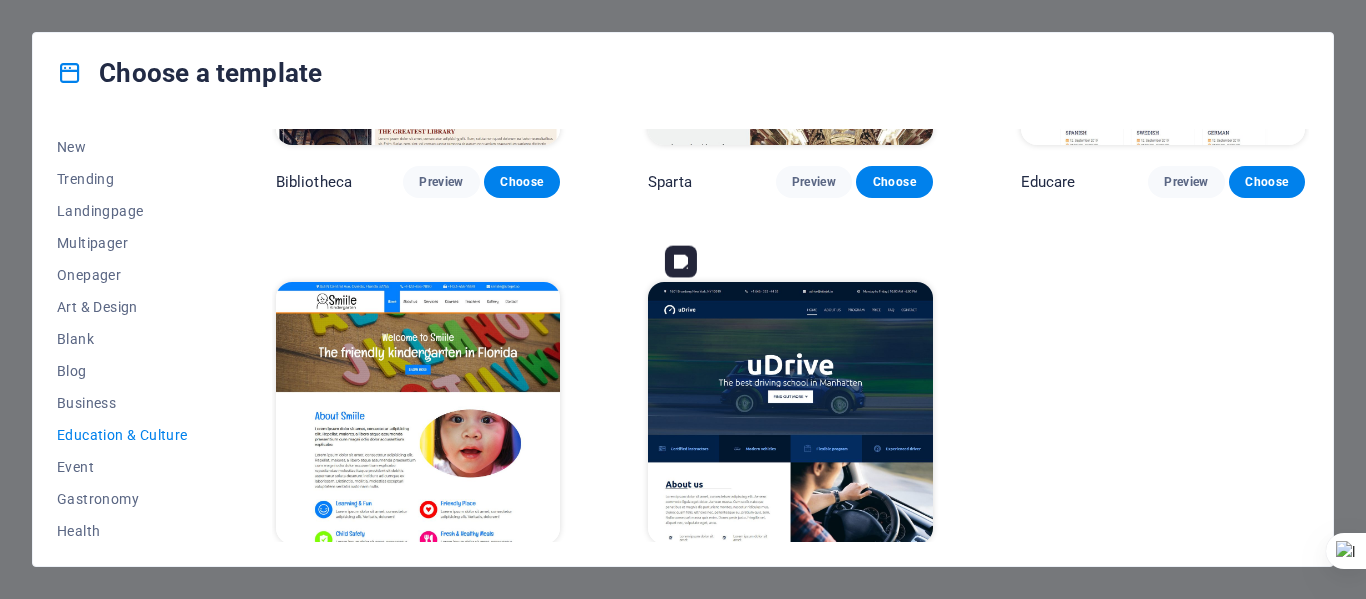 scroll, scrollTop: 697, scrollLeft: 0, axis: vertical 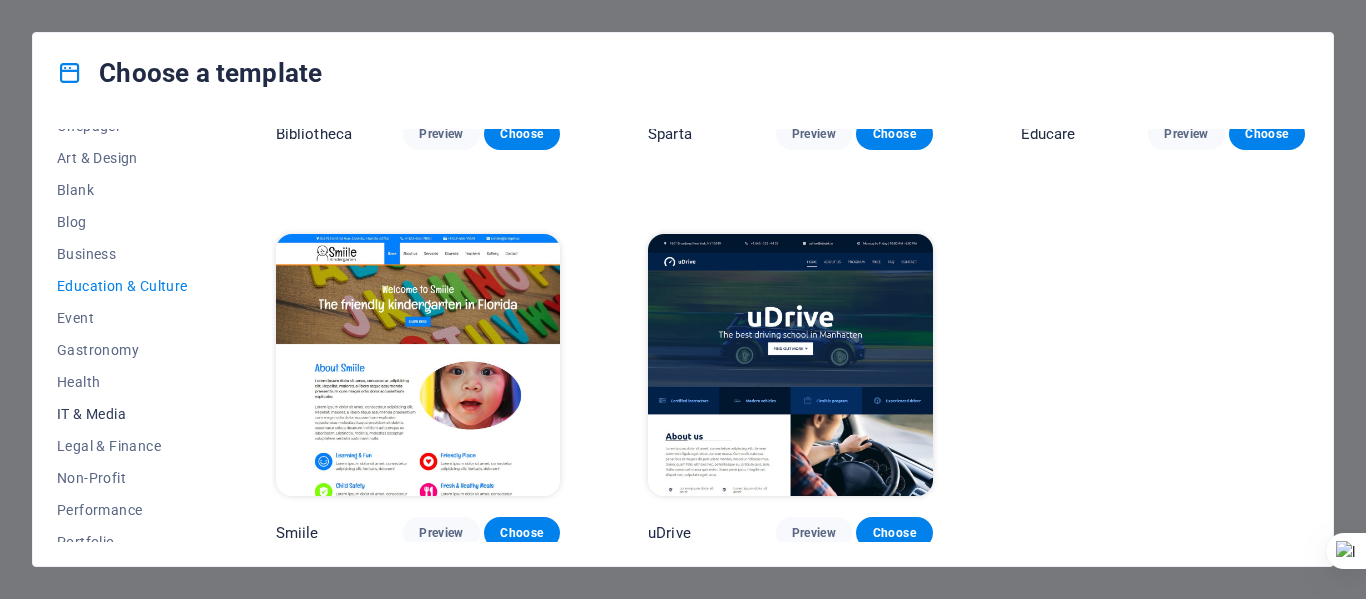 click on "IT & Media" at bounding box center (122, 414) 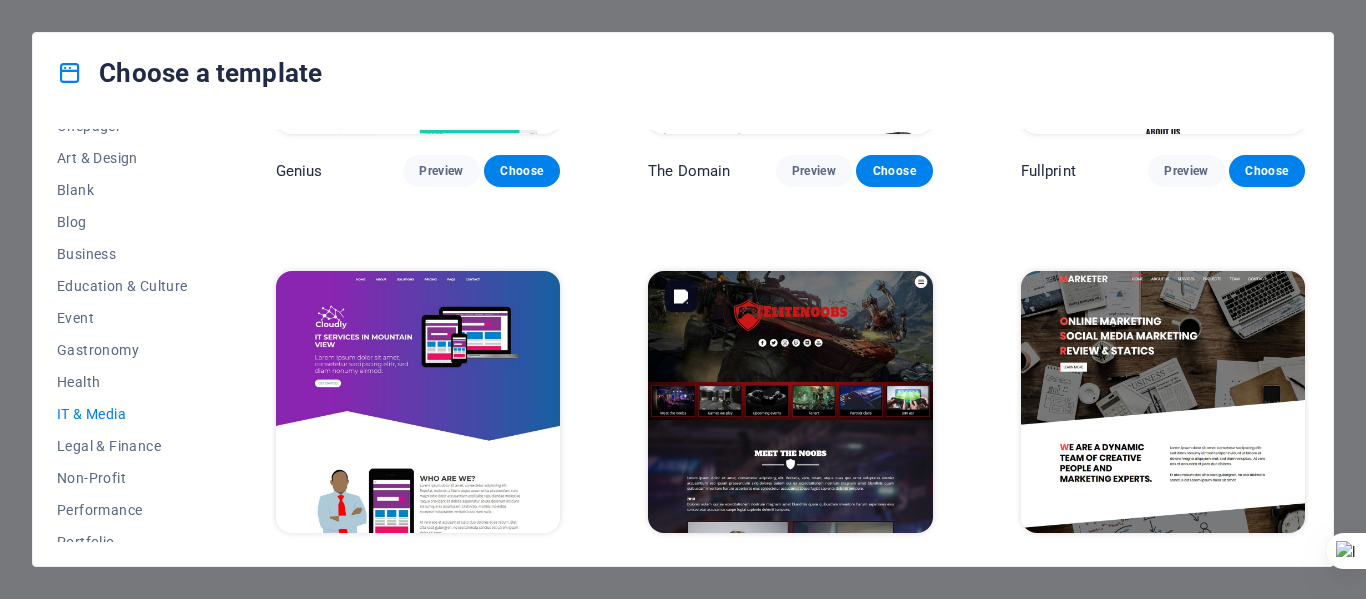 scroll, scrollTop: 1094, scrollLeft: 0, axis: vertical 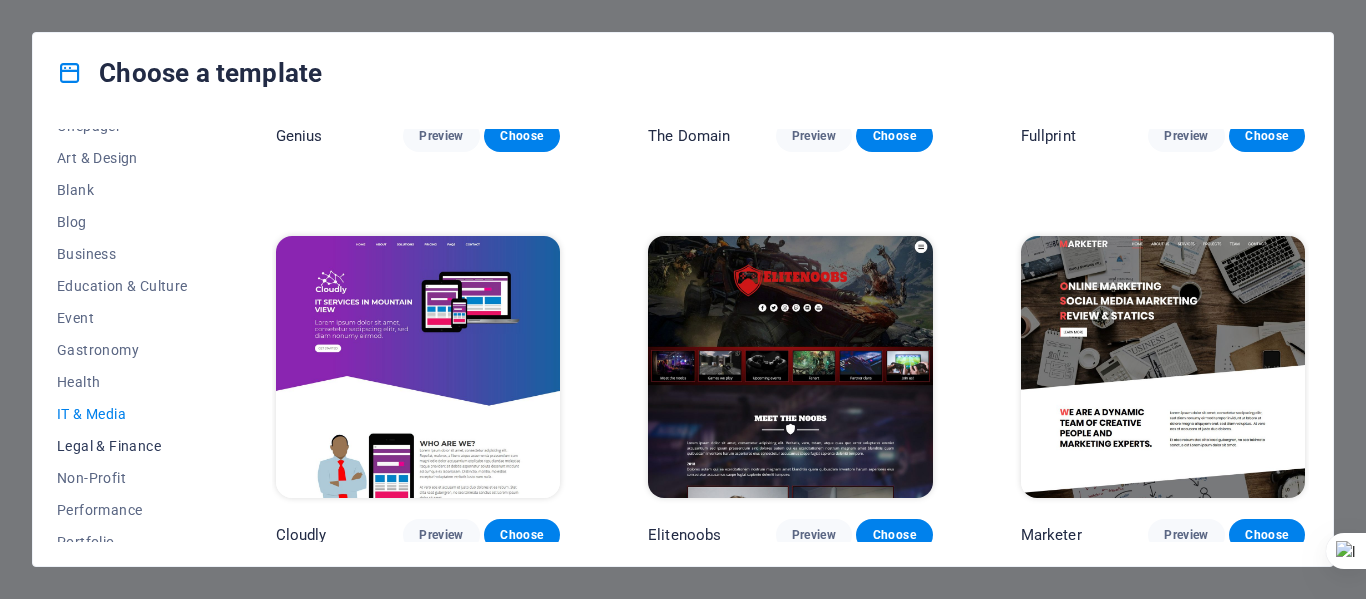 click on "Legal & Finance" at bounding box center [122, 446] 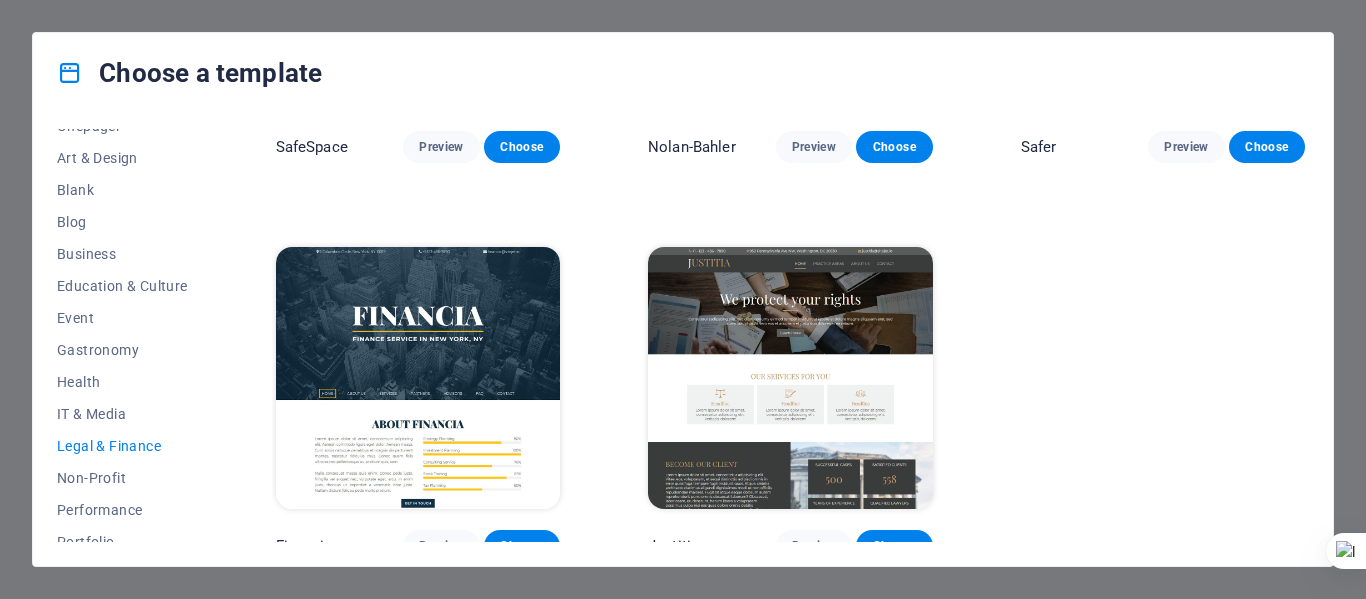 scroll, scrollTop: 301, scrollLeft: 0, axis: vertical 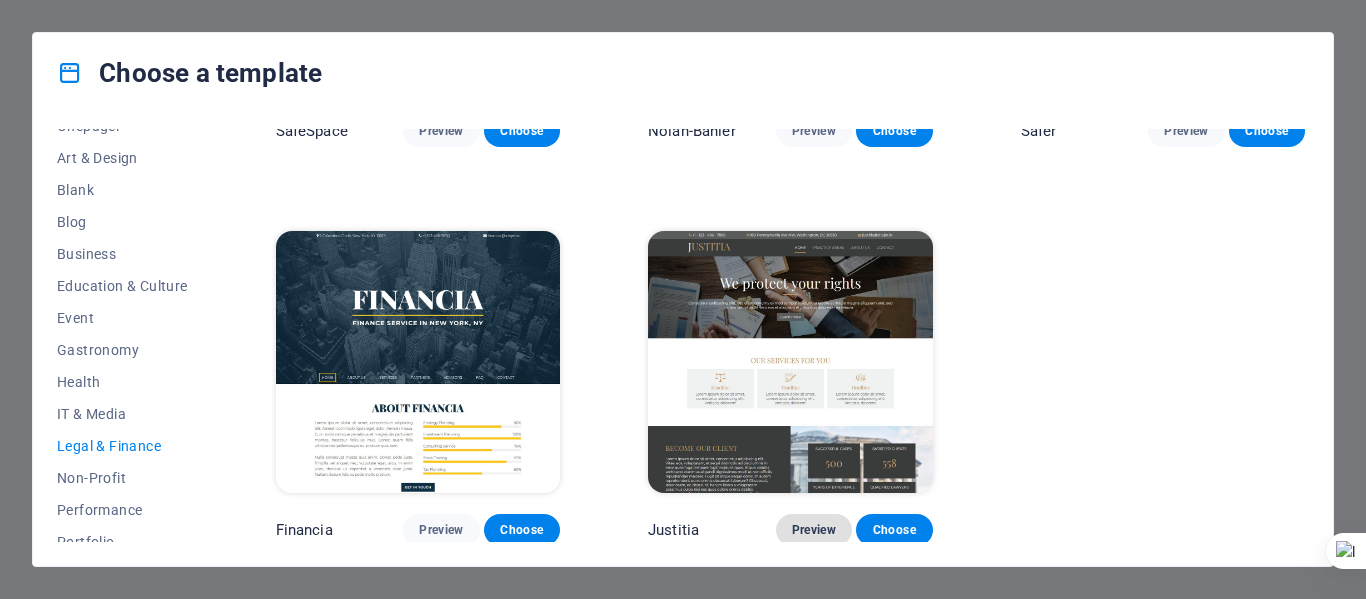 click on "Preview" at bounding box center (814, 530) 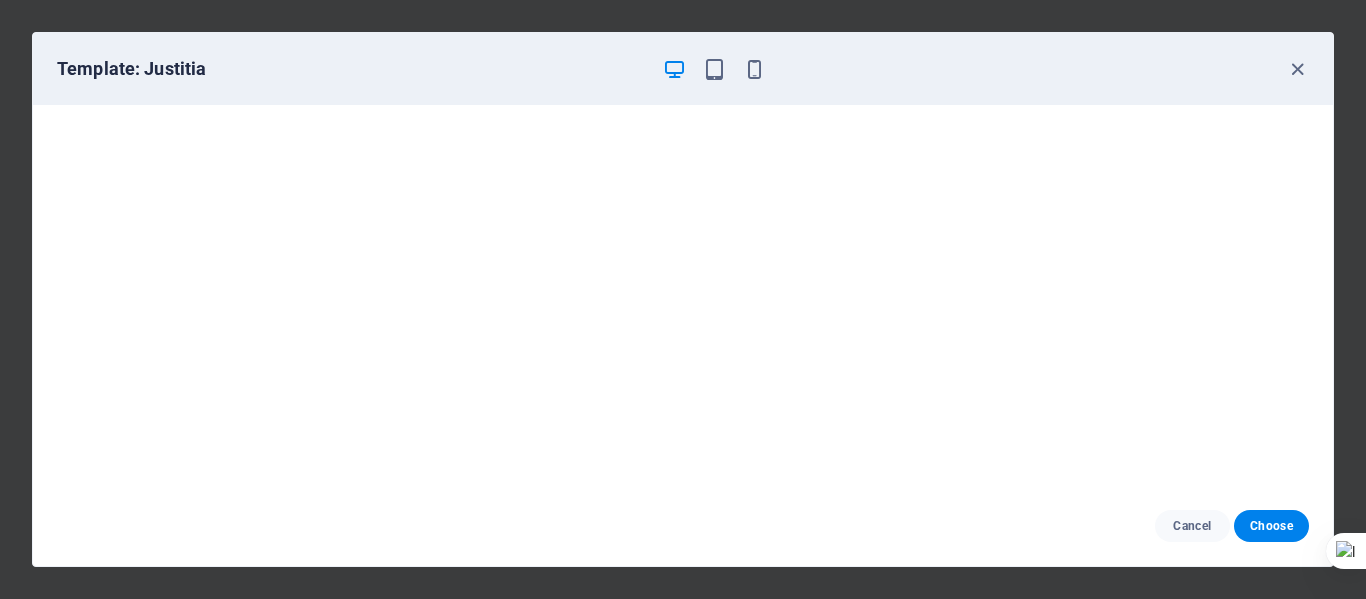 scroll, scrollTop: 5, scrollLeft: 0, axis: vertical 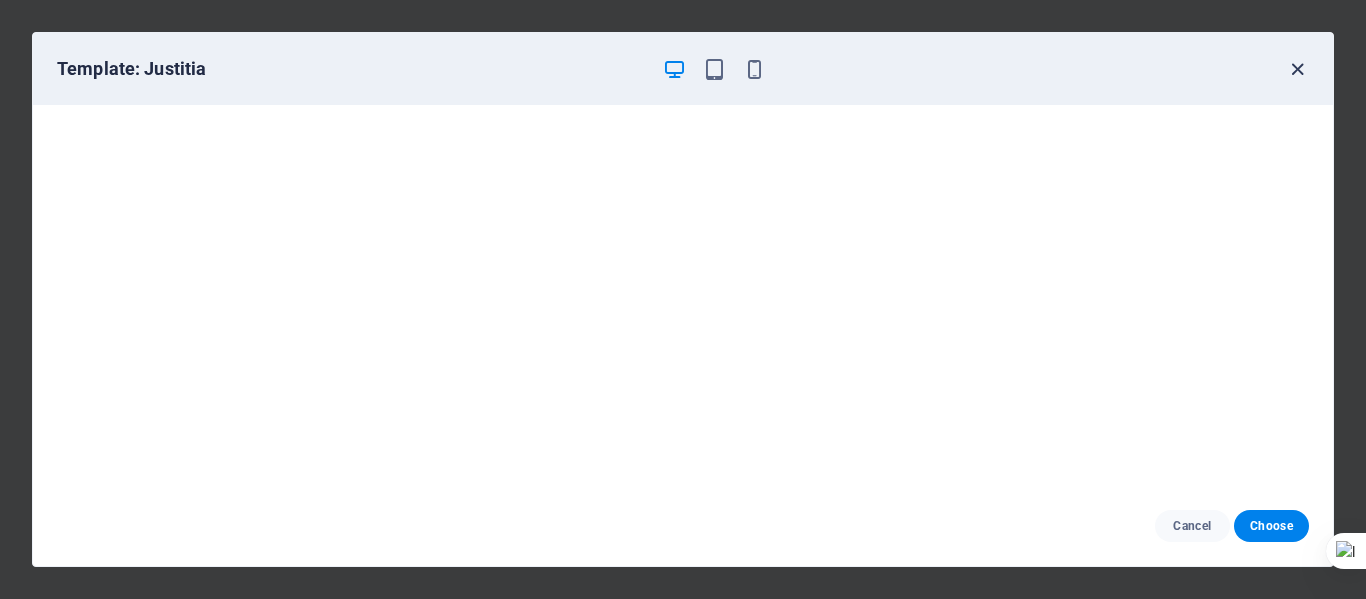 click at bounding box center [1297, 69] 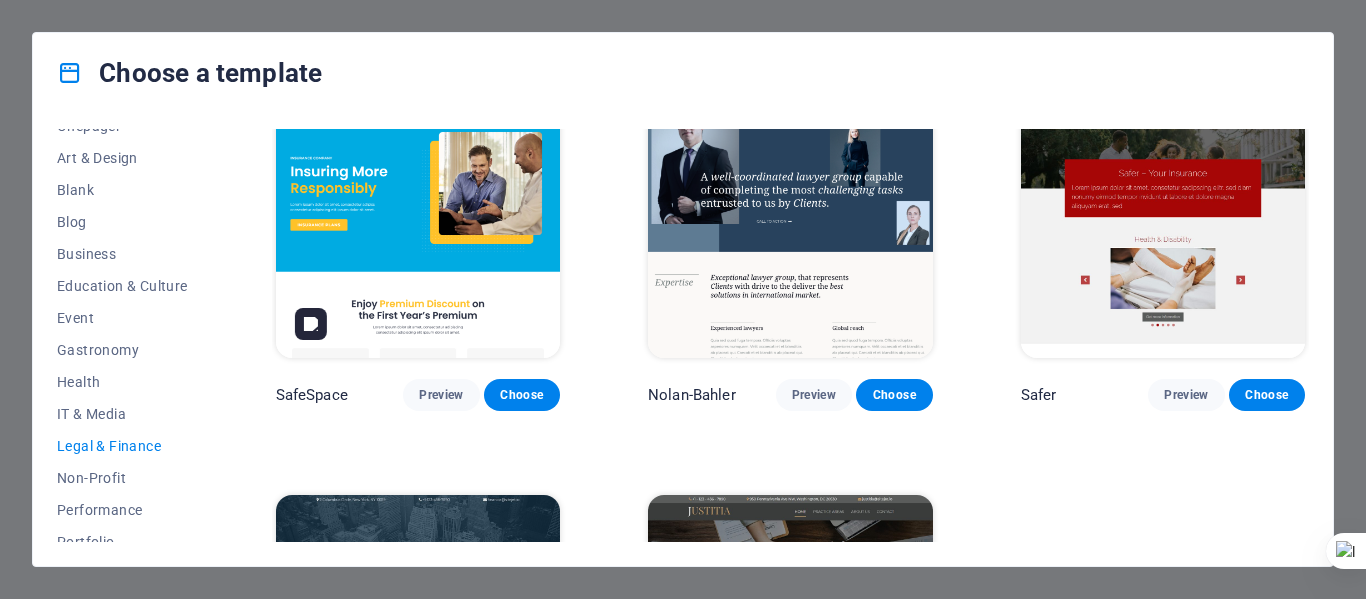 scroll, scrollTop: 0, scrollLeft: 0, axis: both 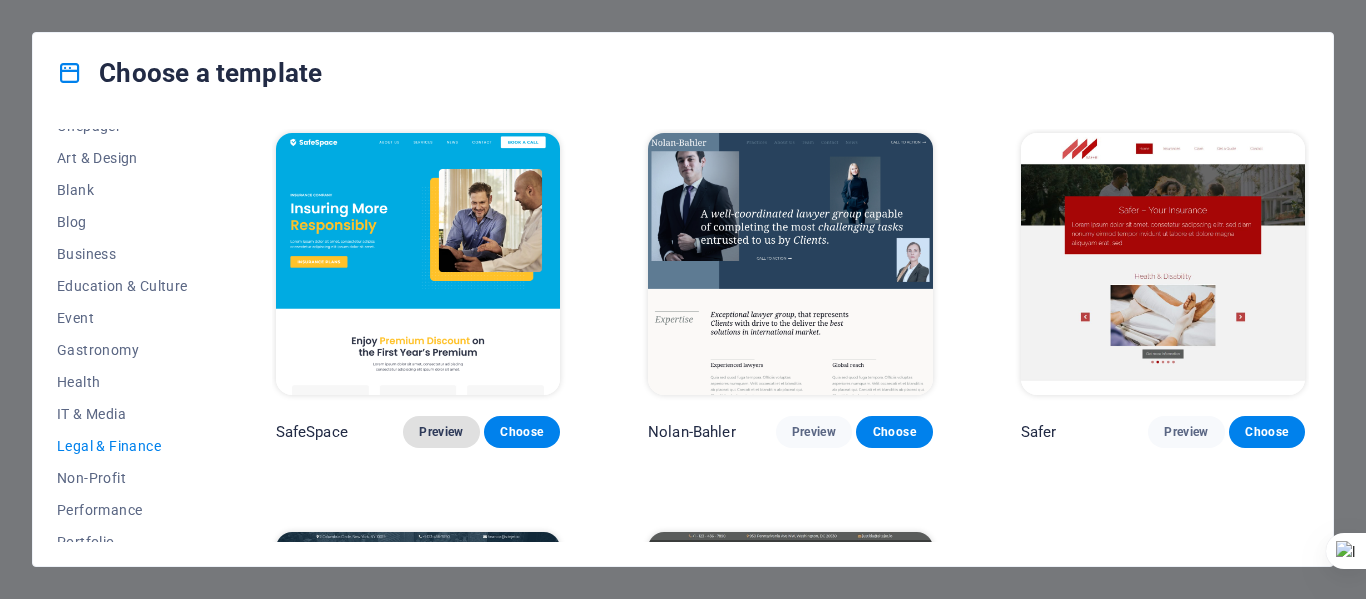 click on "Preview" at bounding box center (441, 432) 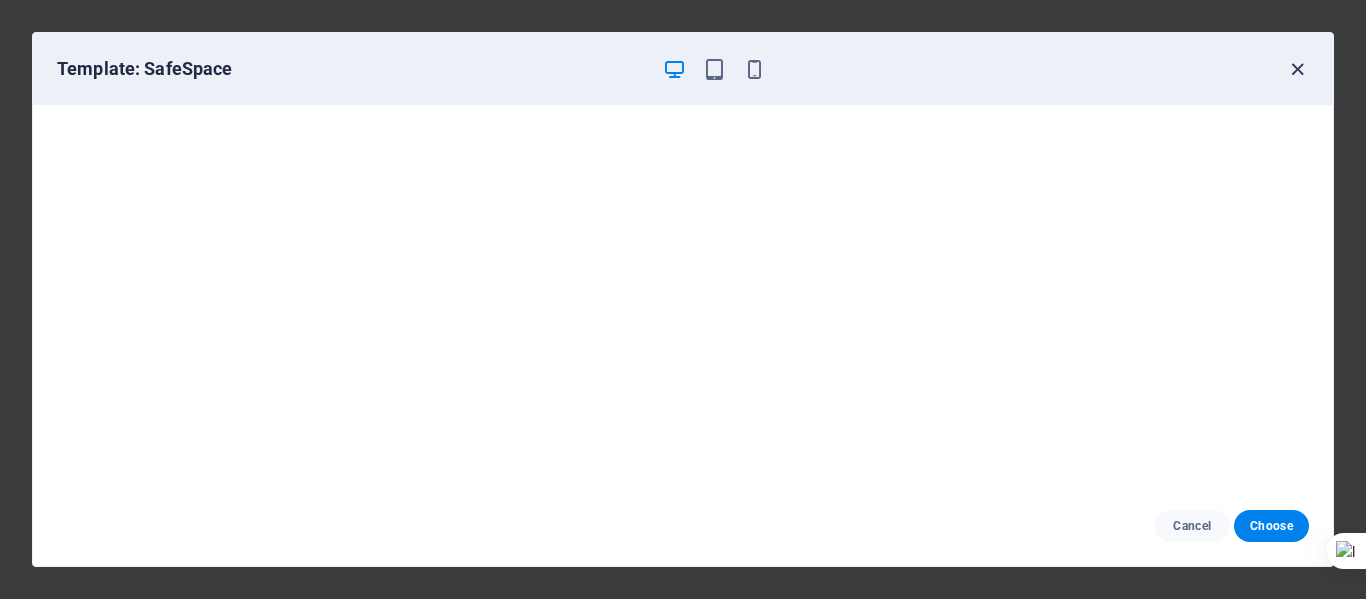 click at bounding box center [1297, 69] 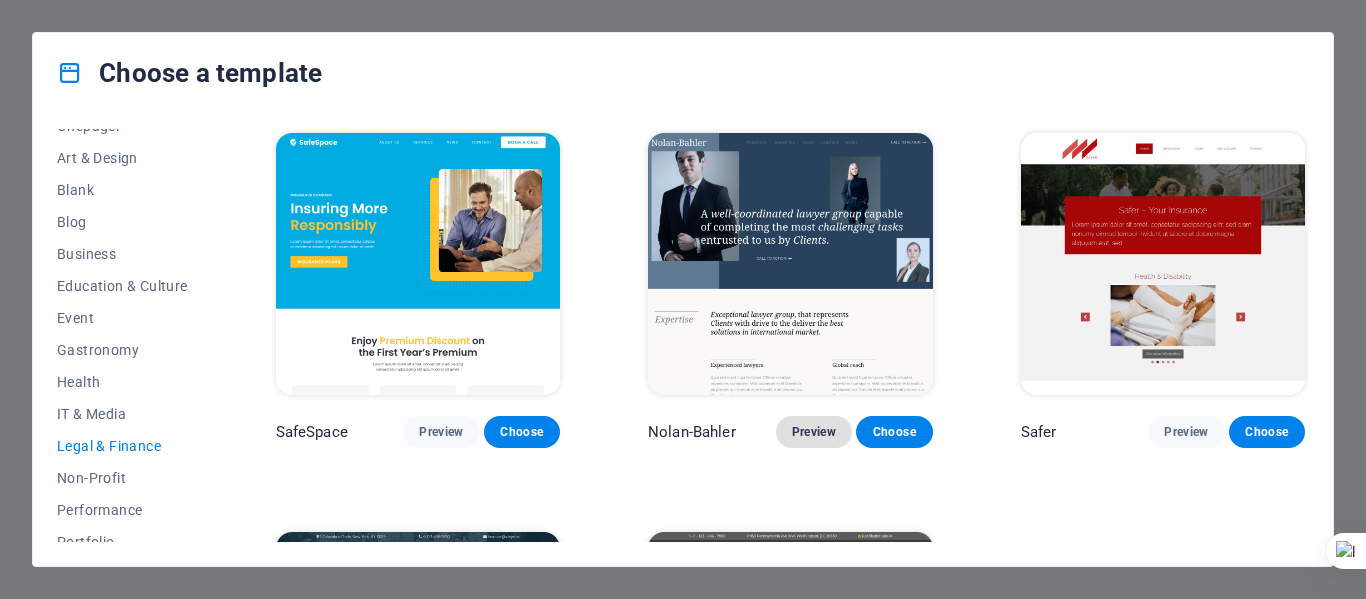 click on "Preview" at bounding box center (814, 432) 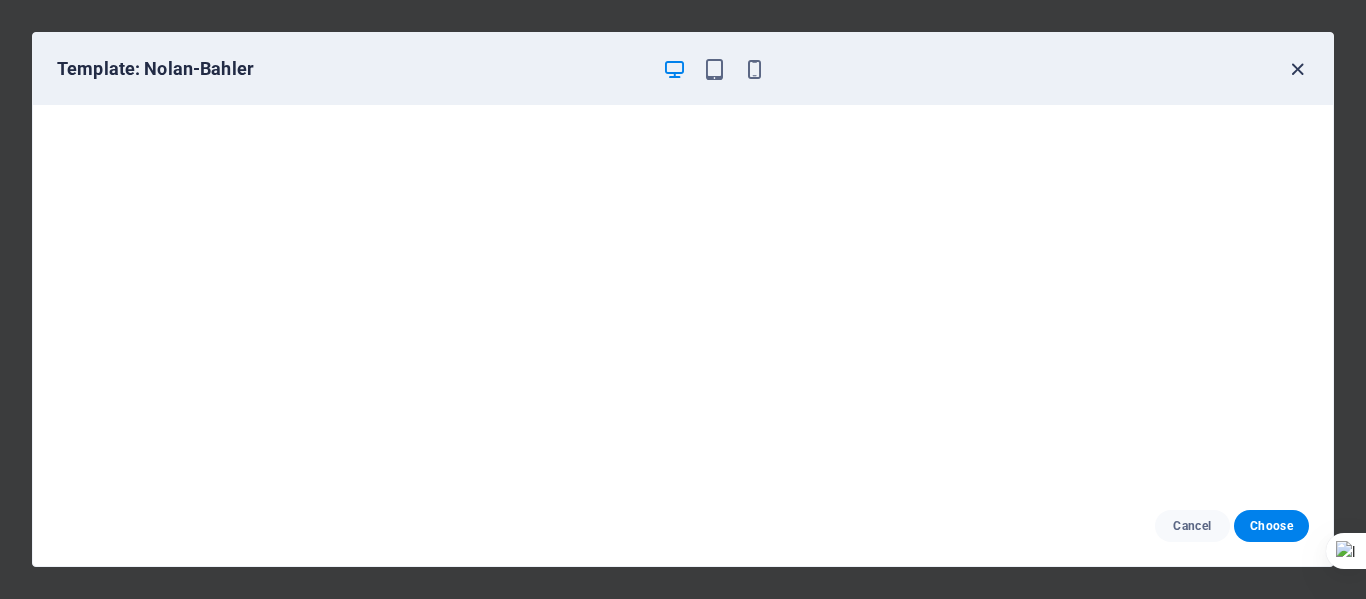 click at bounding box center [1297, 69] 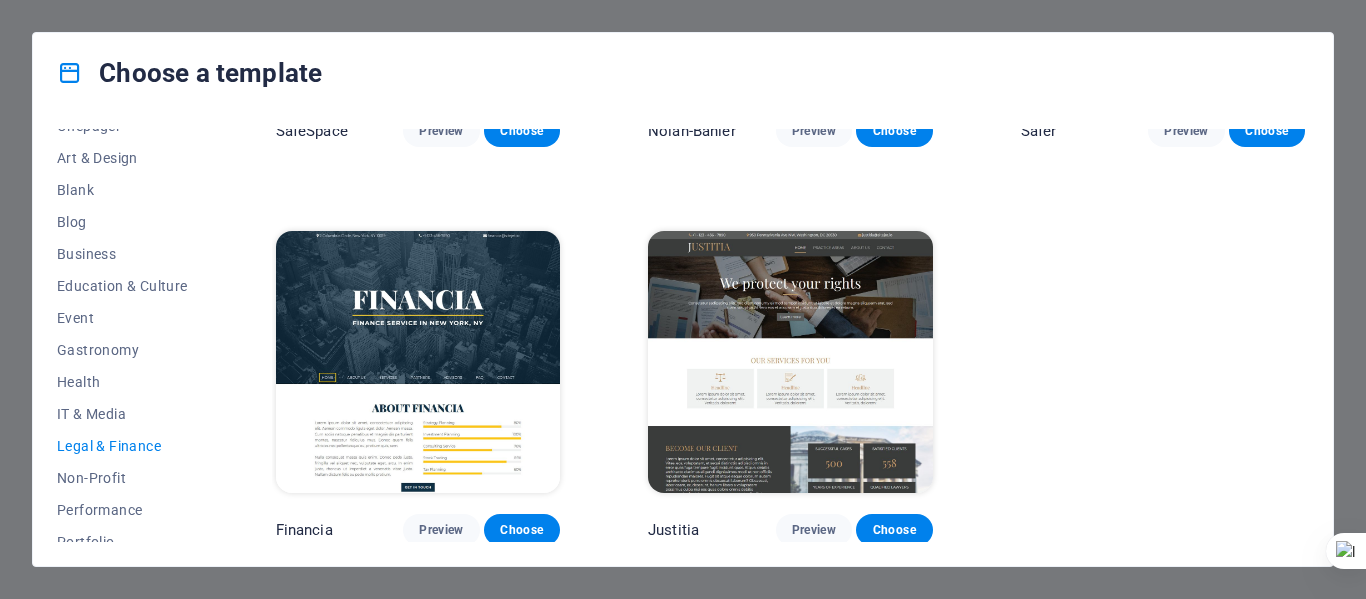scroll, scrollTop: 0, scrollLeft: 0, axis: both 